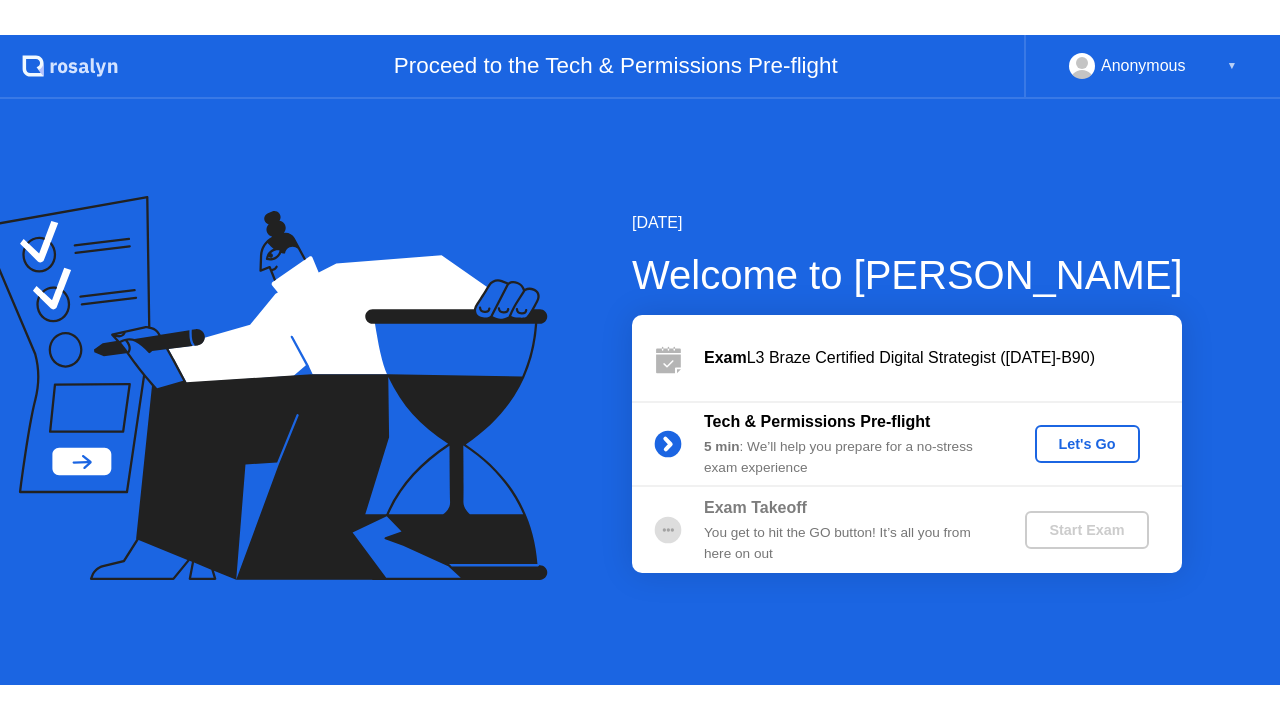 scroll, scrollTop: 0, scrollLeft: 0, axis: both 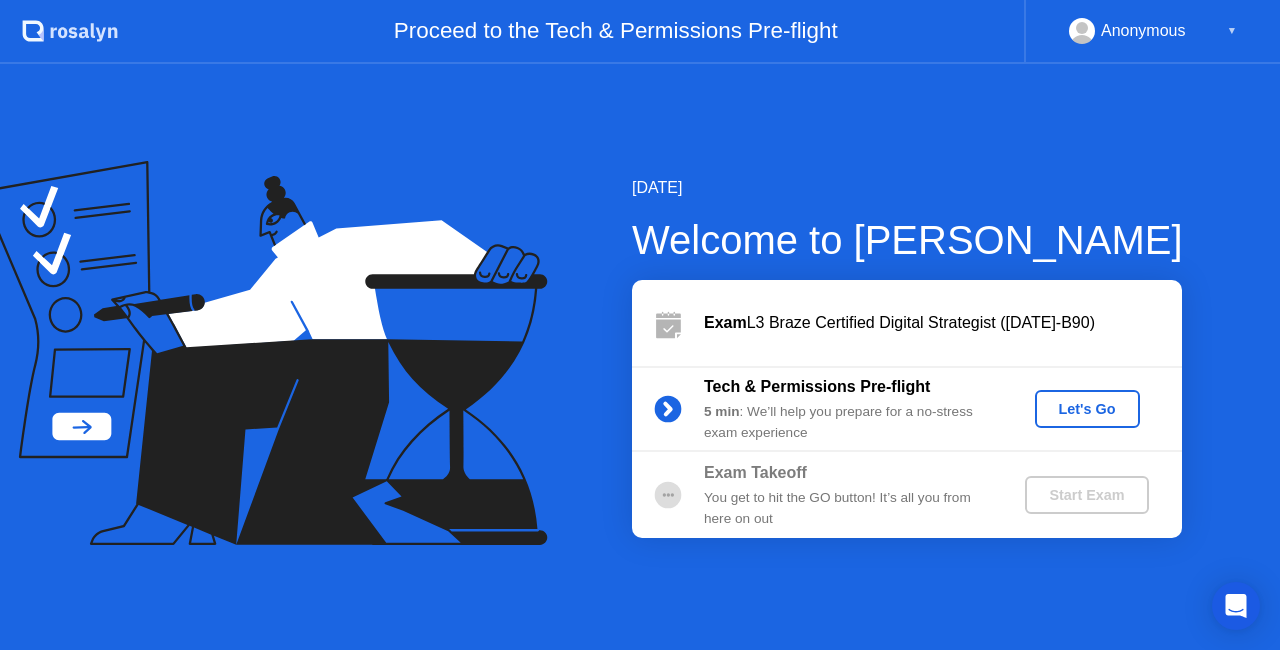 click on "Let's Go" 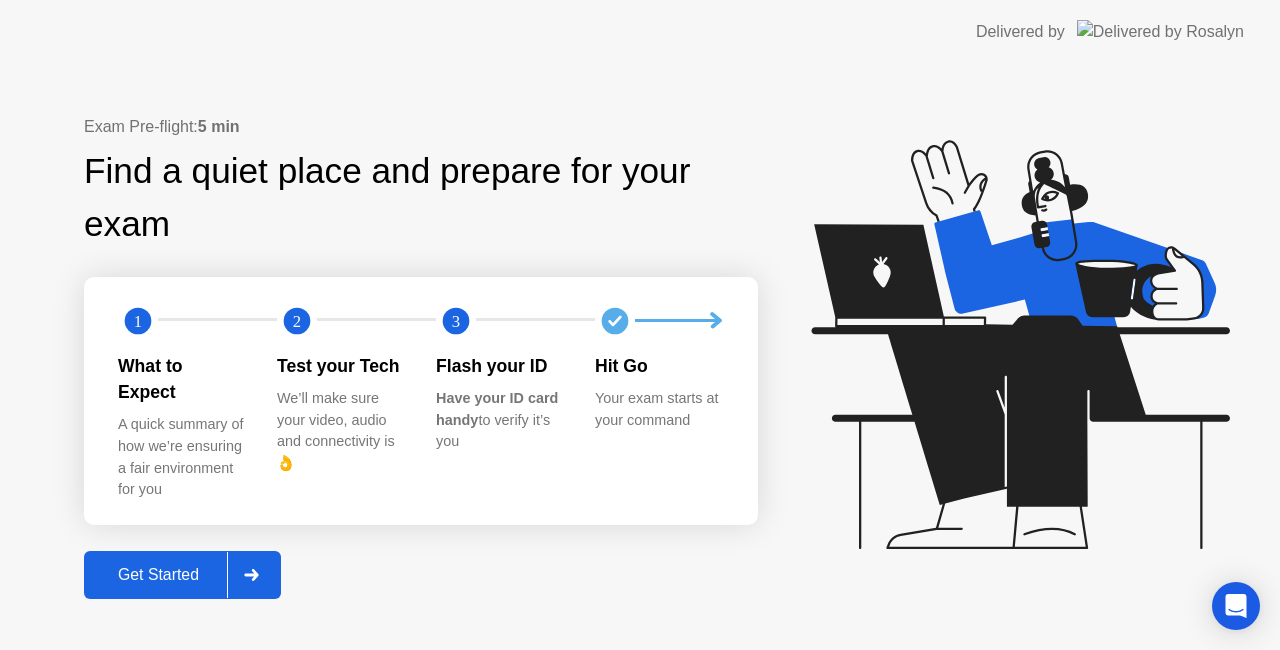click on "Get Started" 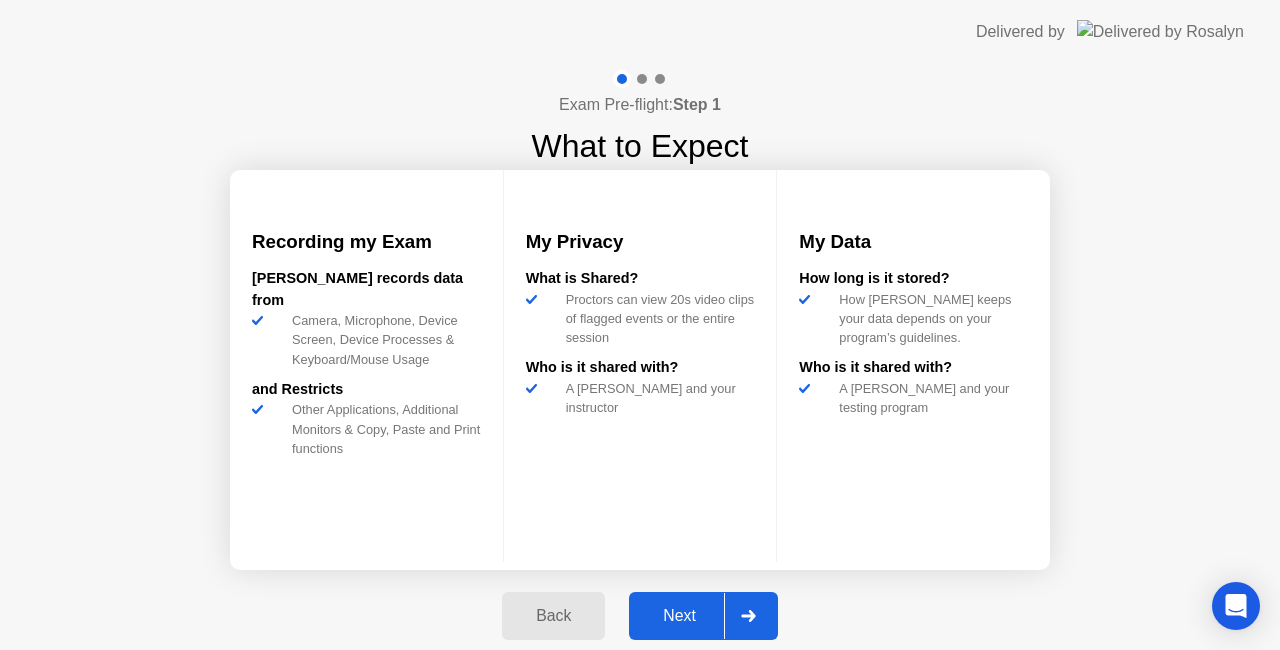 click on "Next" 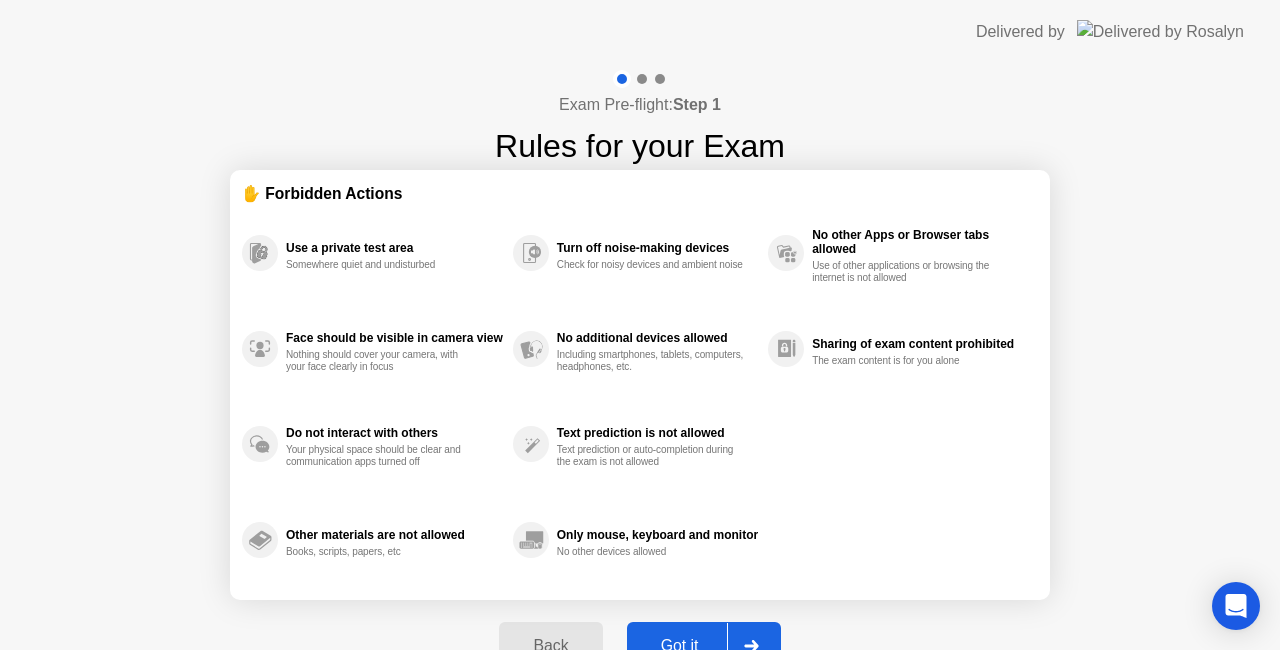 click on "Got it" 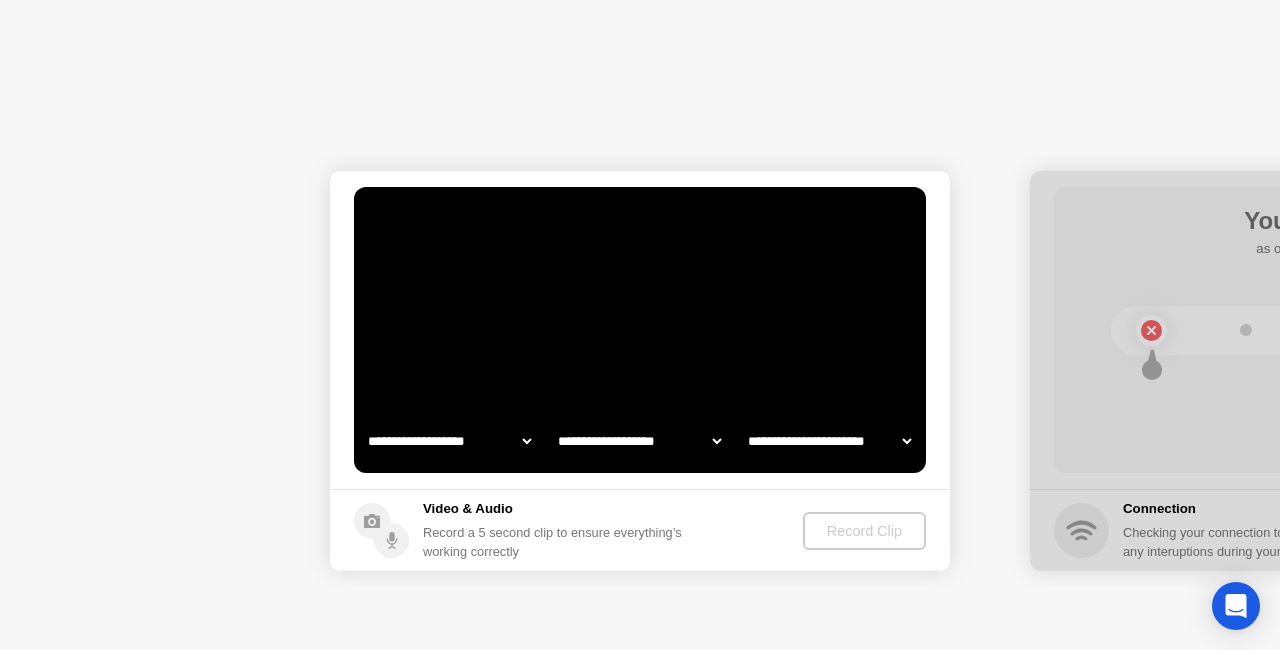 select on "**********" 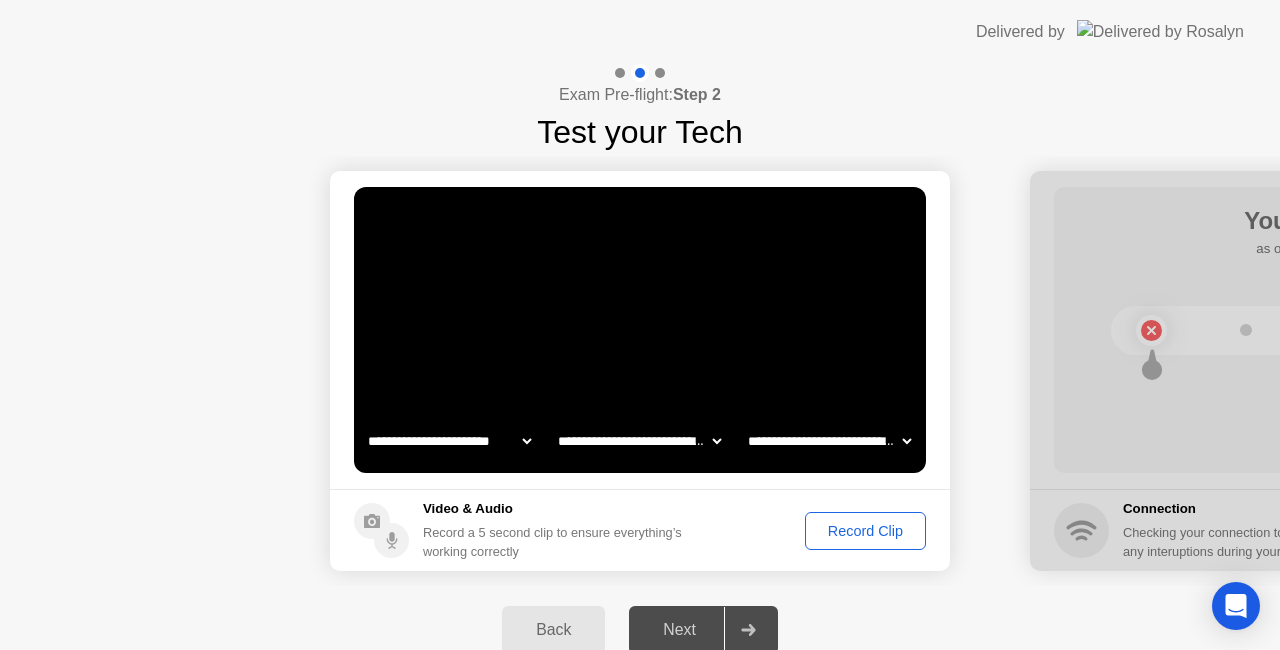 click on "Next" 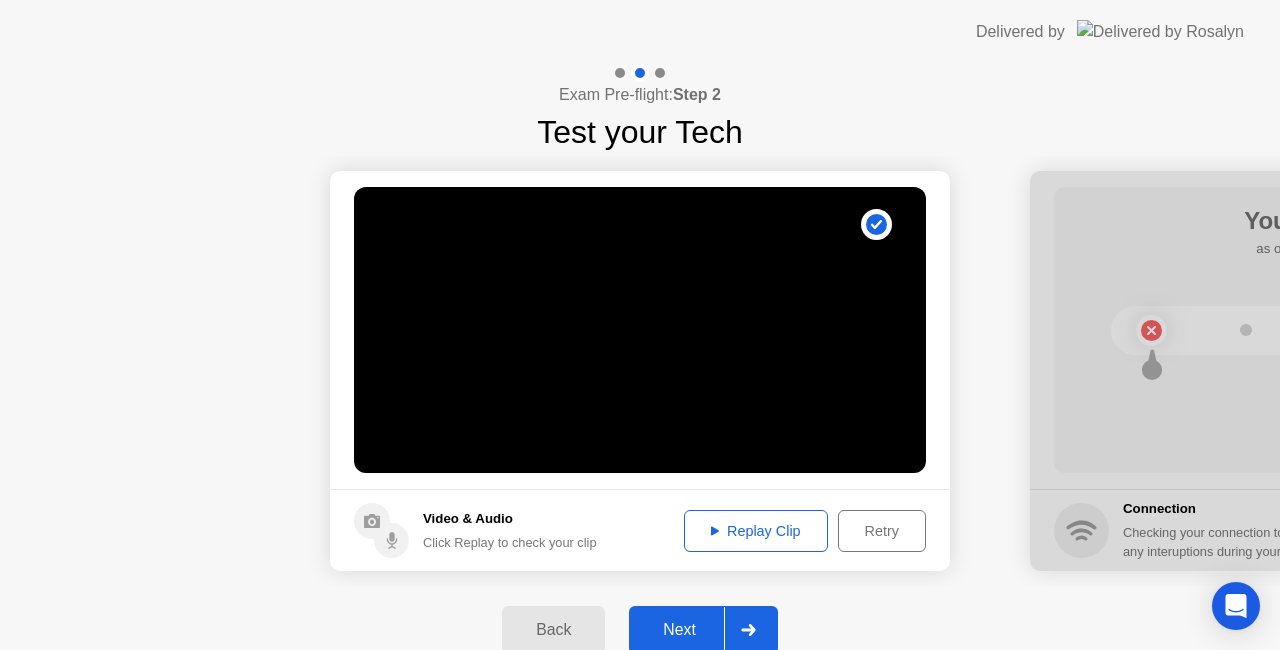 click on "Replay Clip" 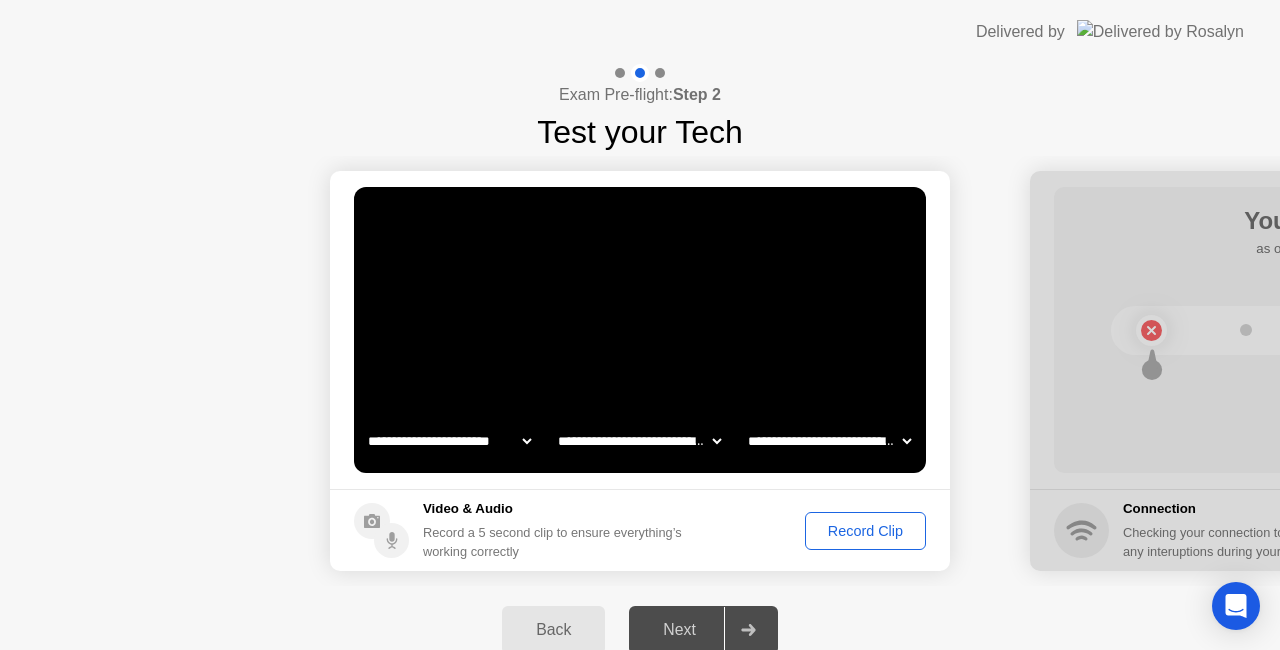click on "**********" 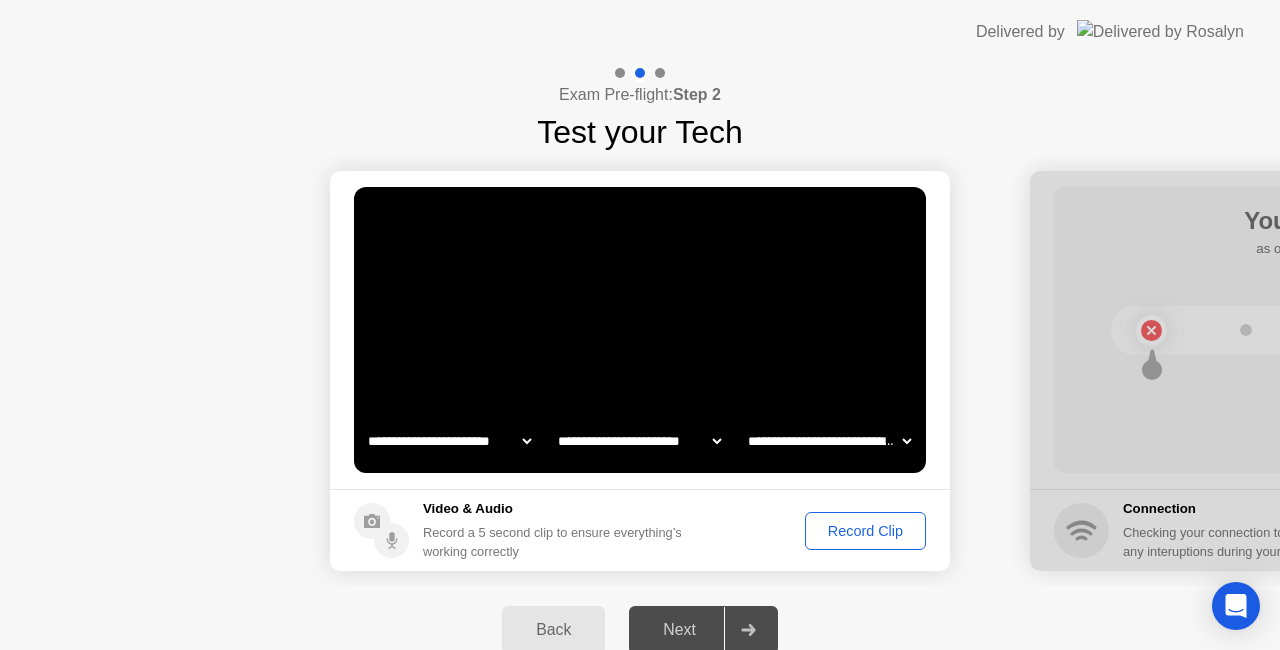 click on "**********" 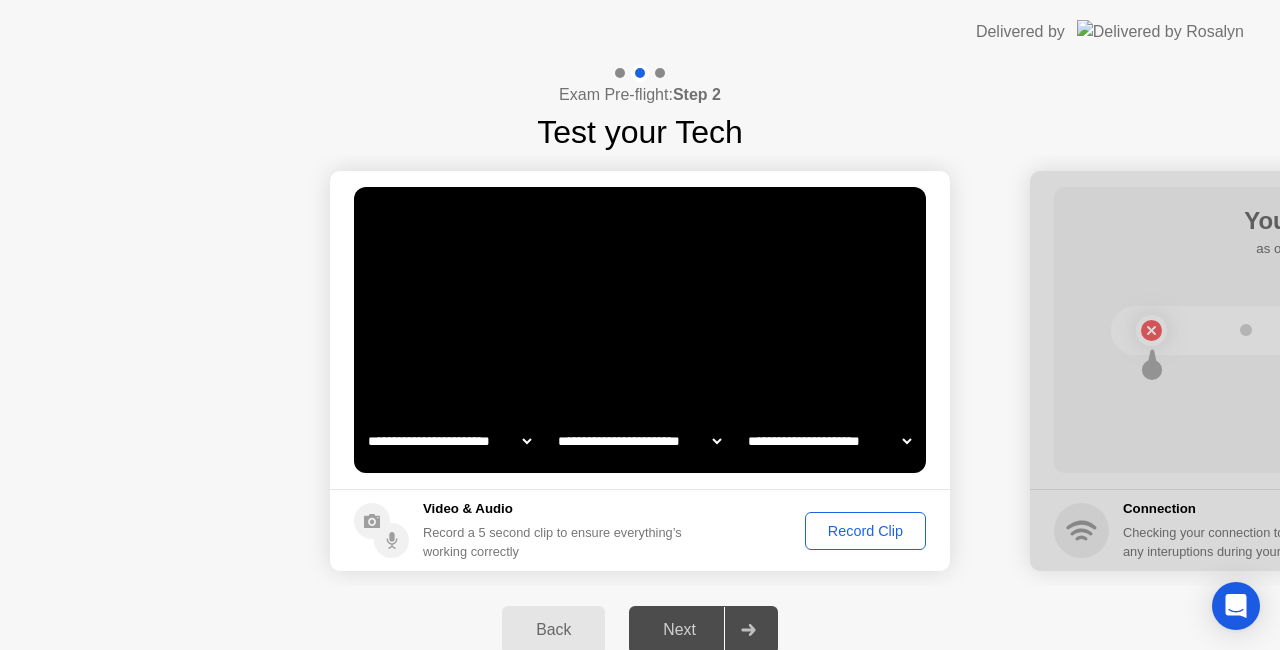 click on "**********" 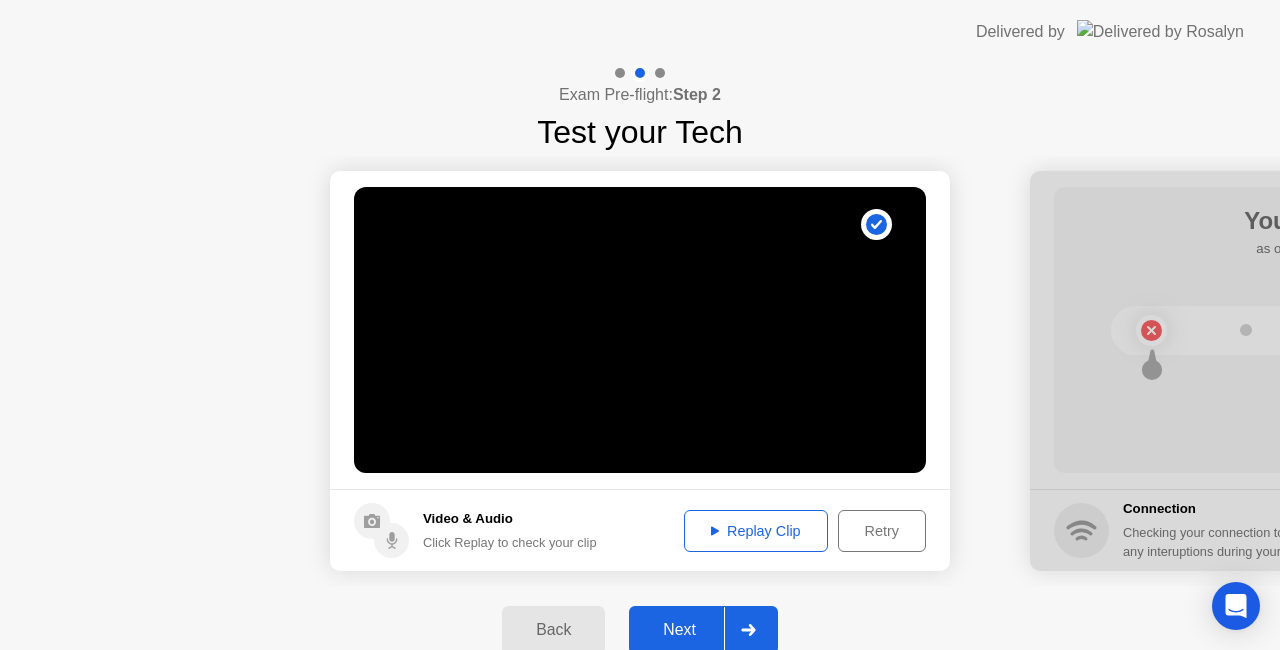 click on "Video & Audio Click Replay to check your clip  Replay Clip  Retry" 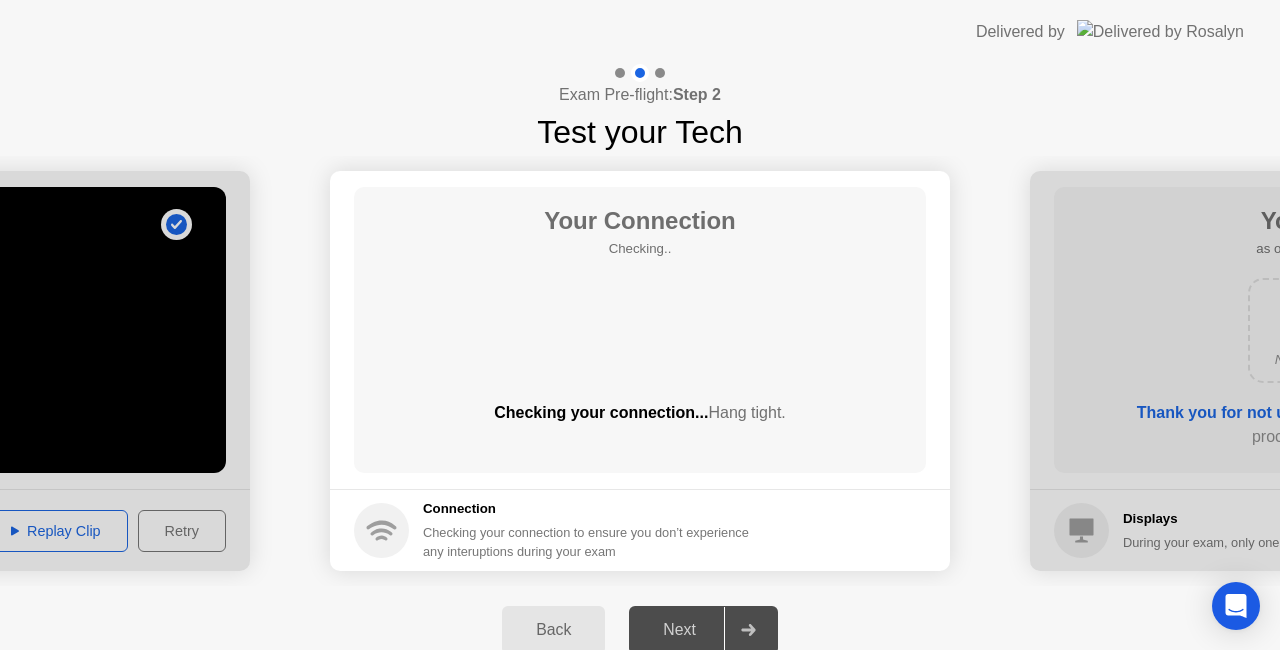 click on "**********" 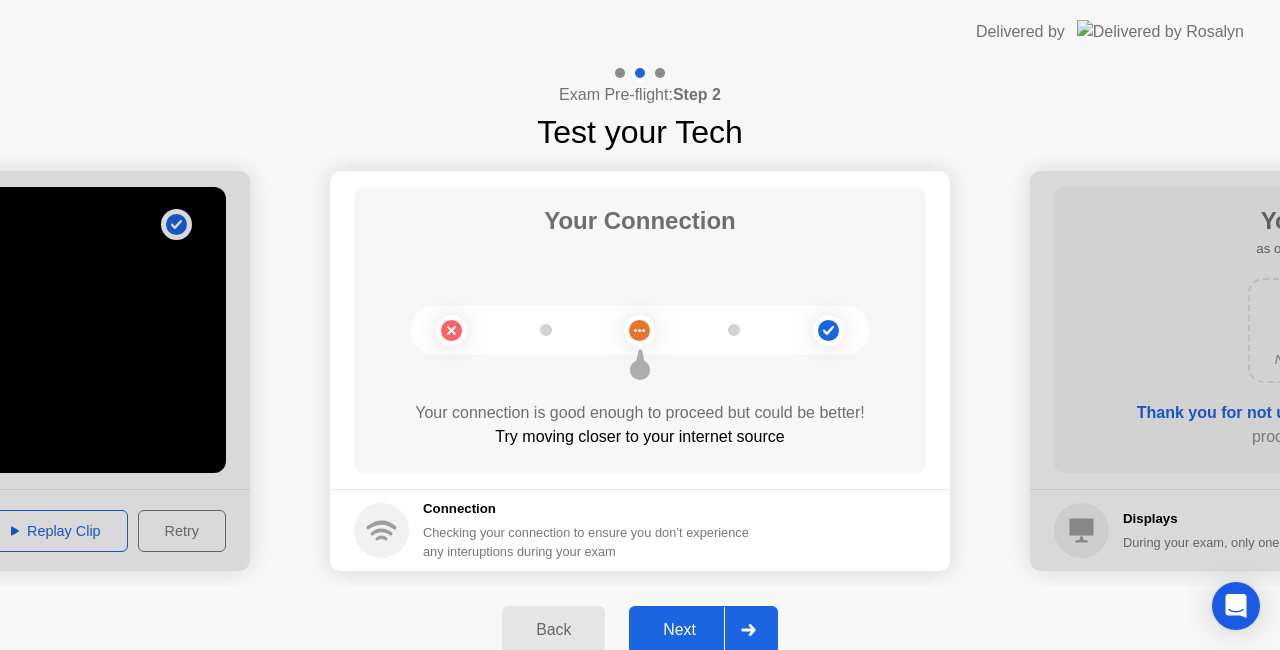 click on "Next" 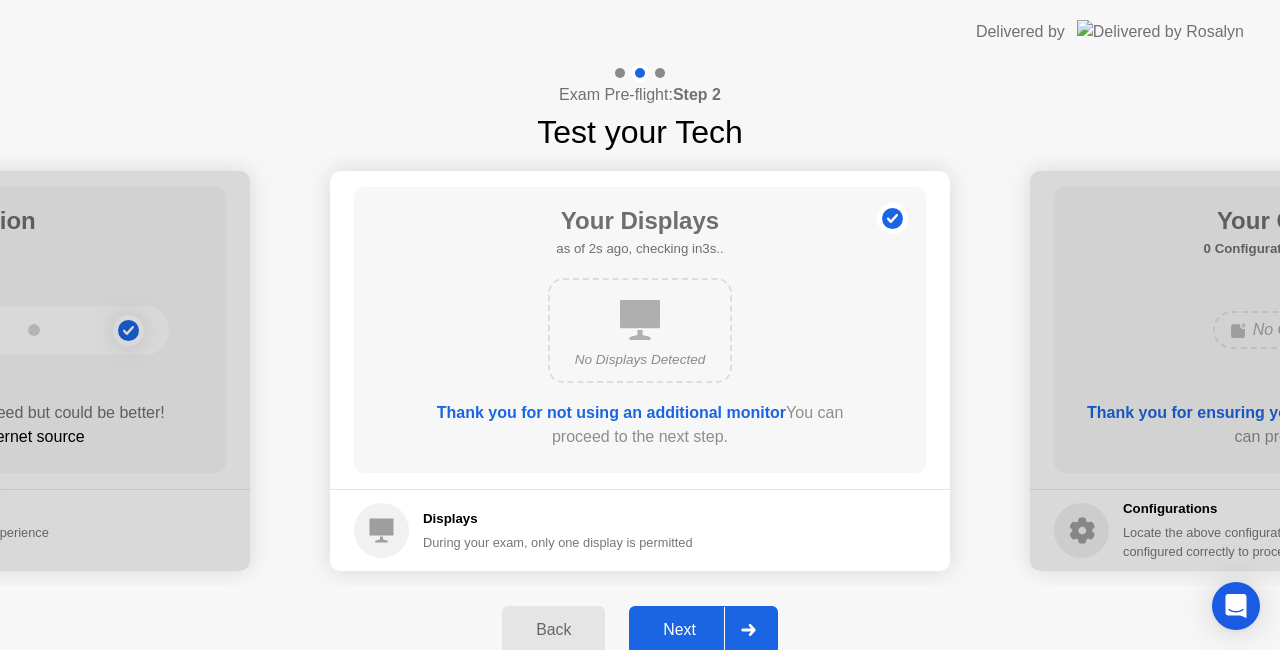 click on "Next" 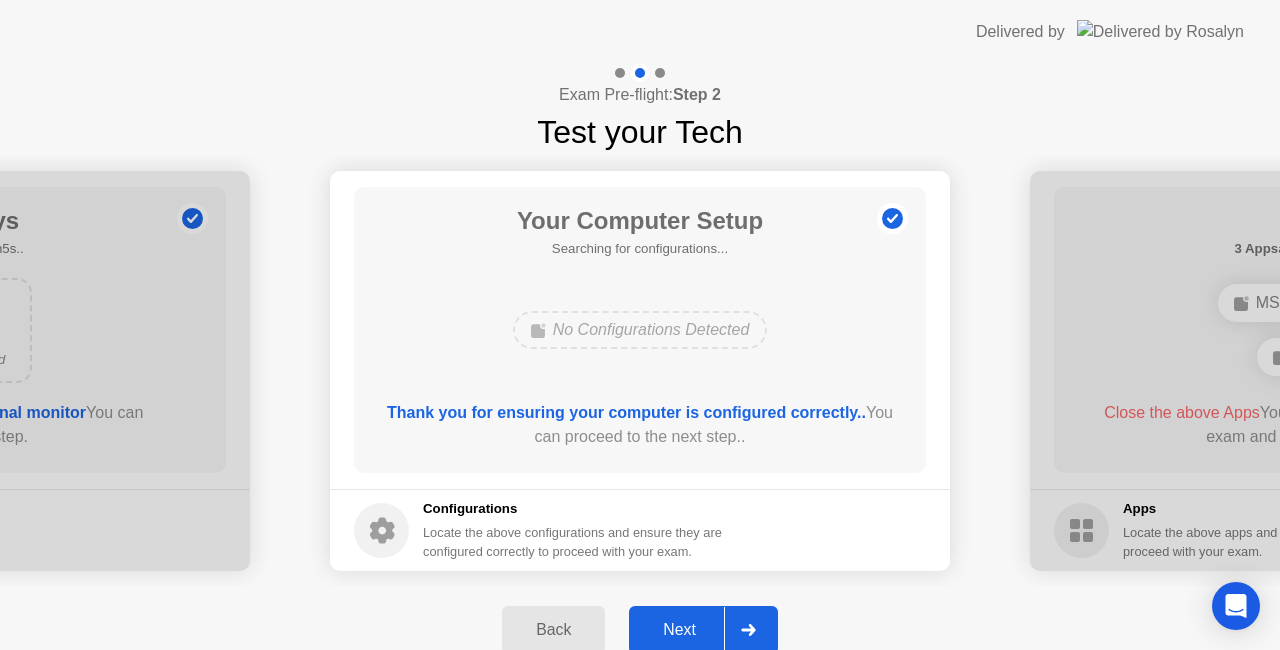 click on "Next" 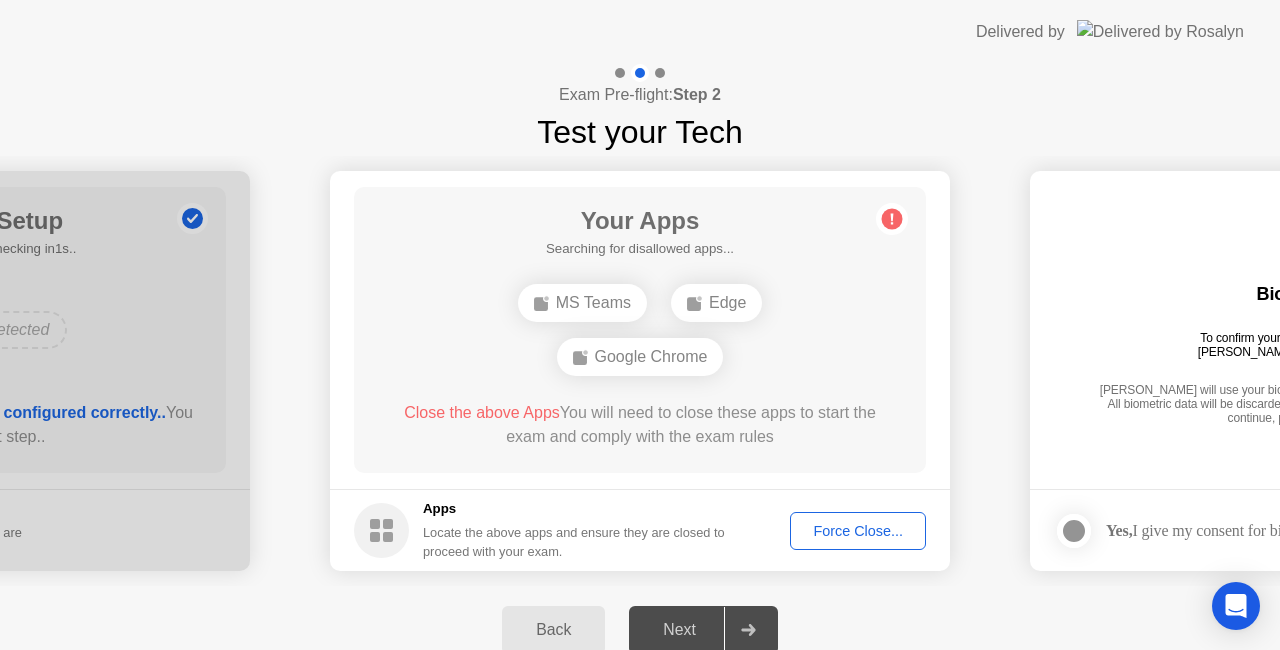 click on "Force Close..." 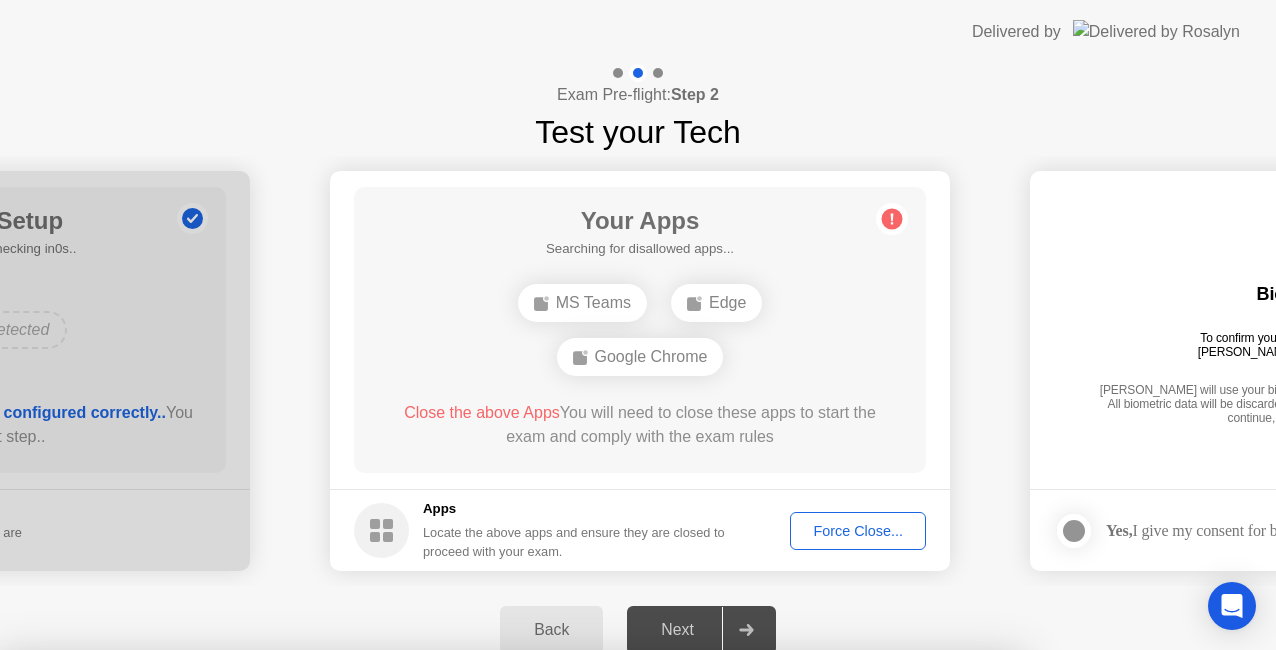 click on "Confirm" at bounding box center [577, 926] 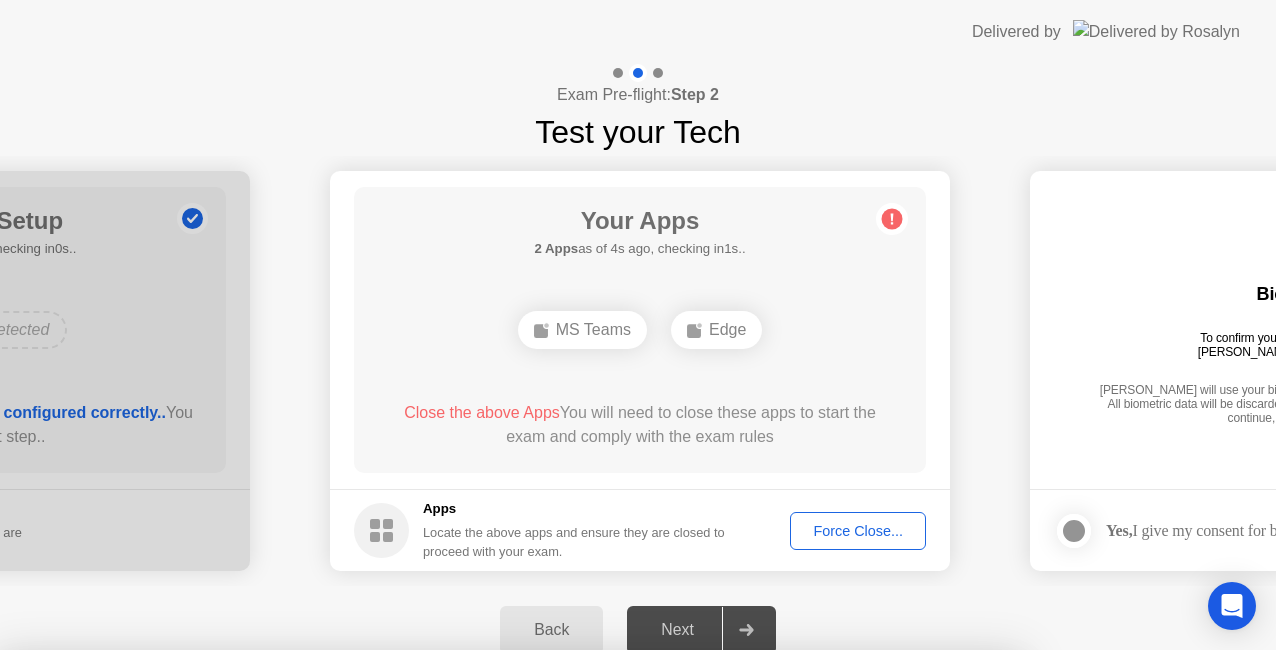 click on "Close" at bounding box center (429, 888) 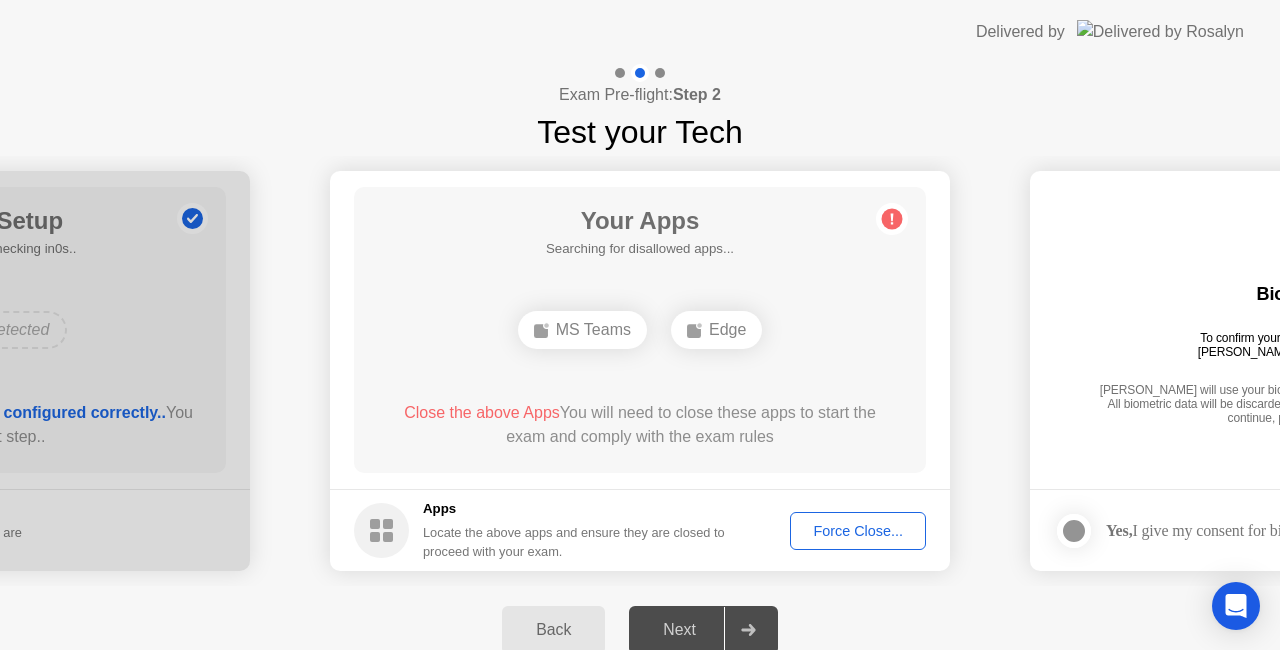 type 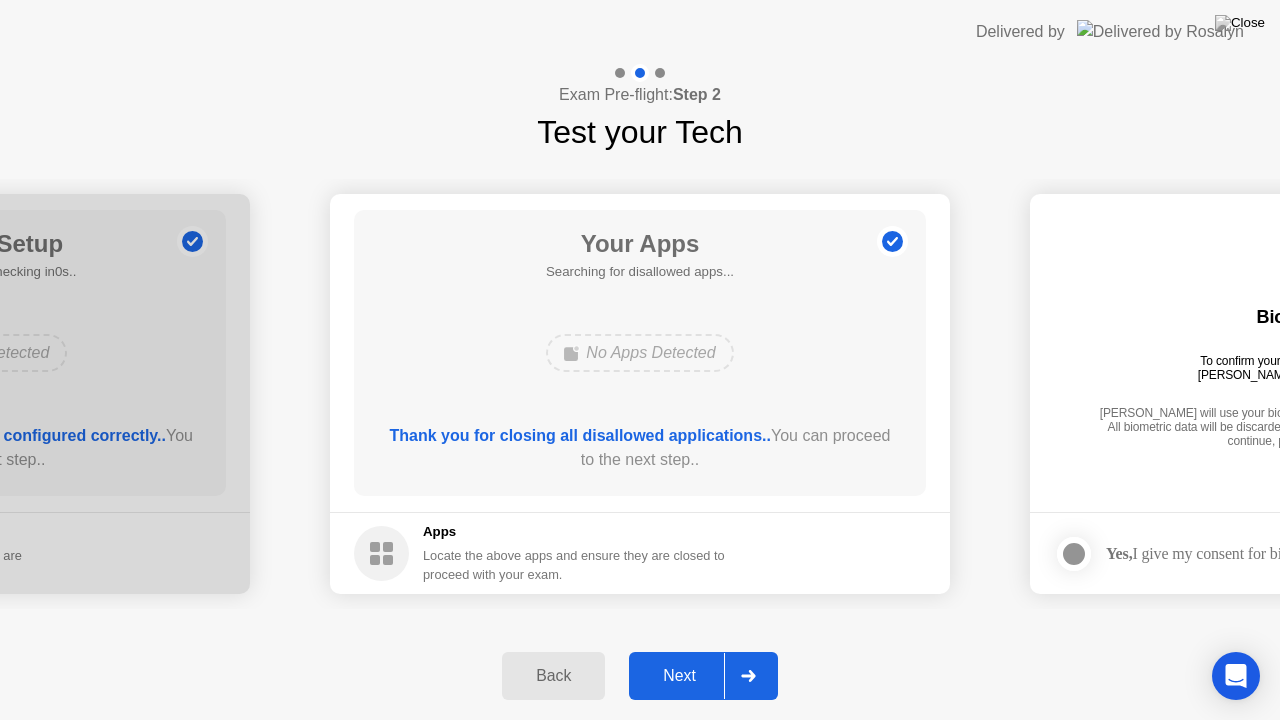 click 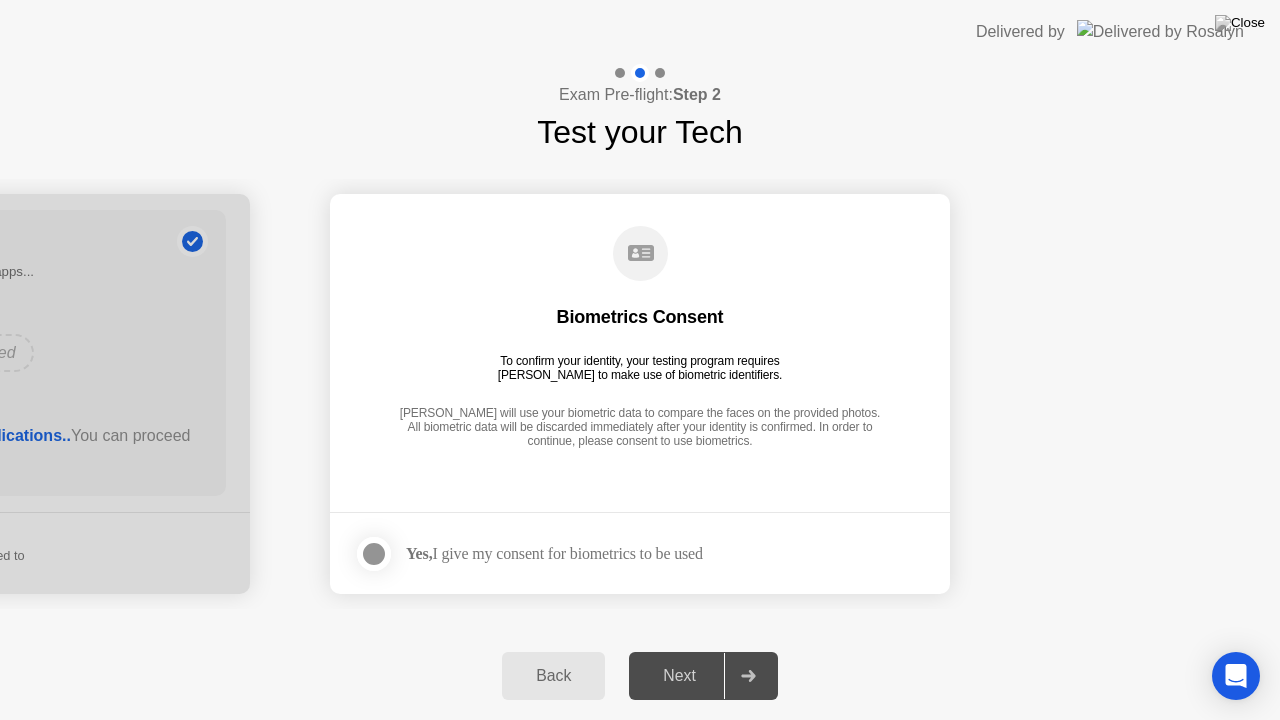 click on "Yes,  I give my consent for biometrics to be used" 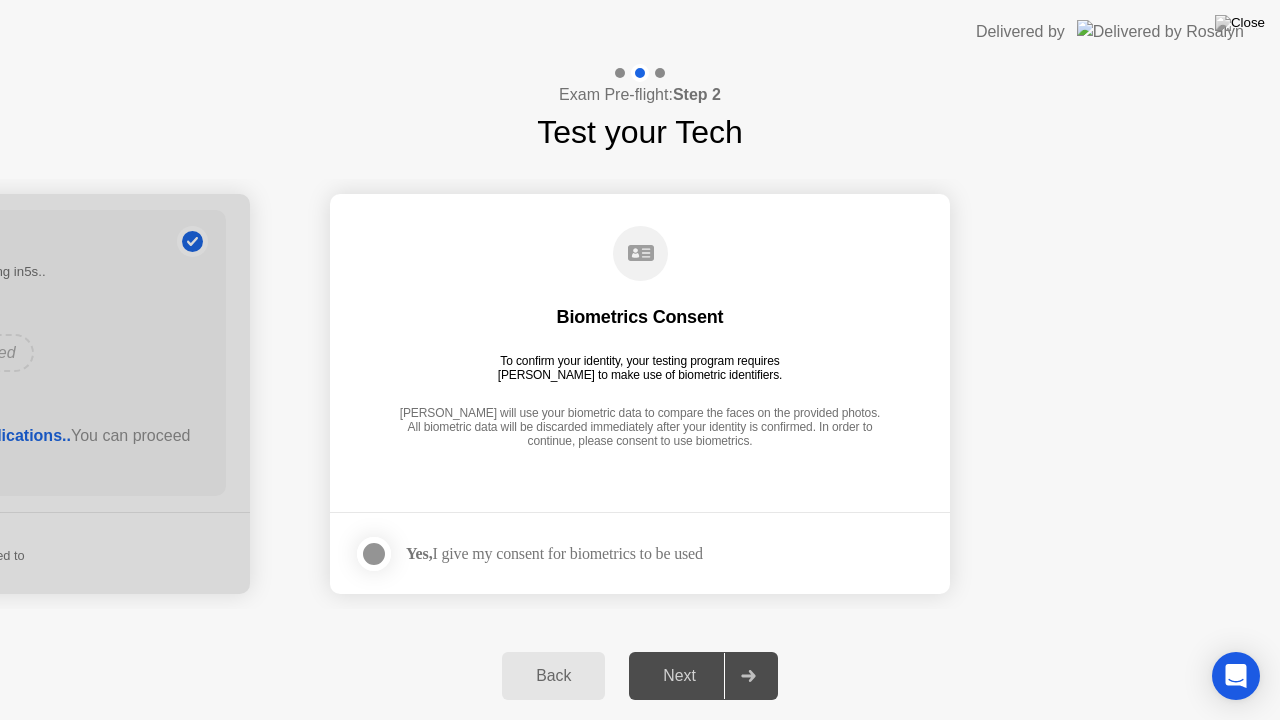 click on "Biometrics Consent" 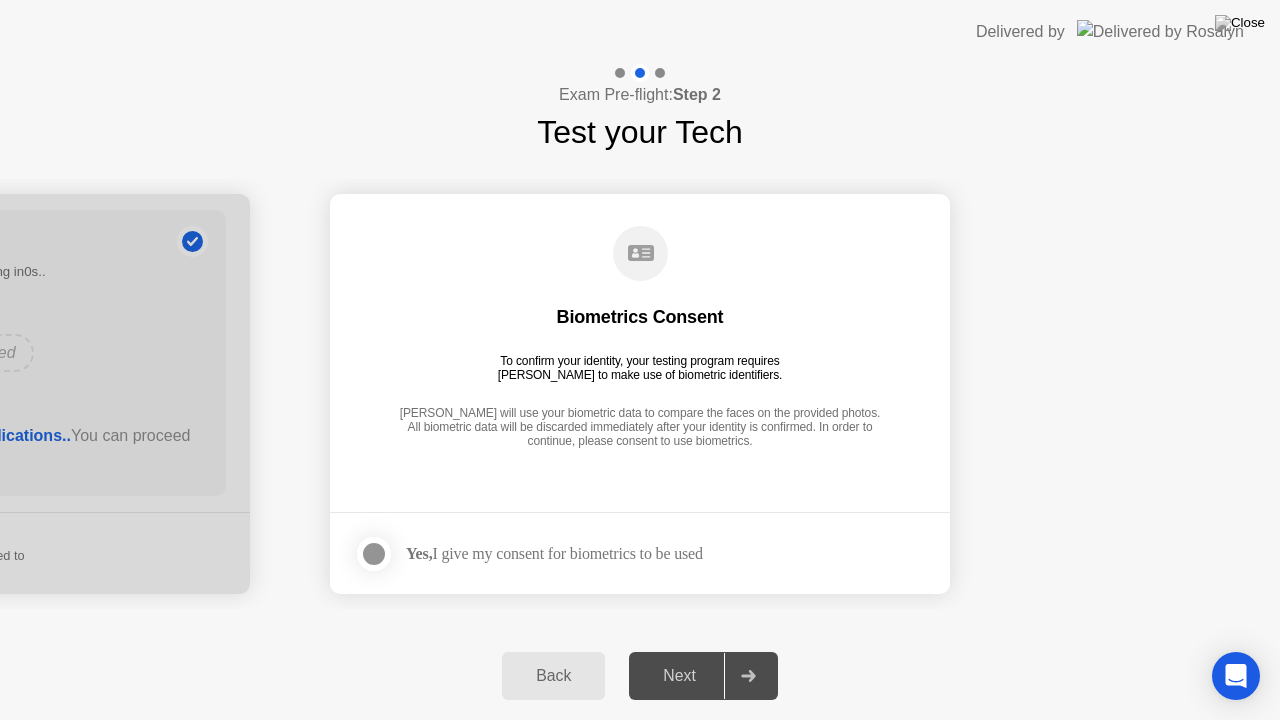 click 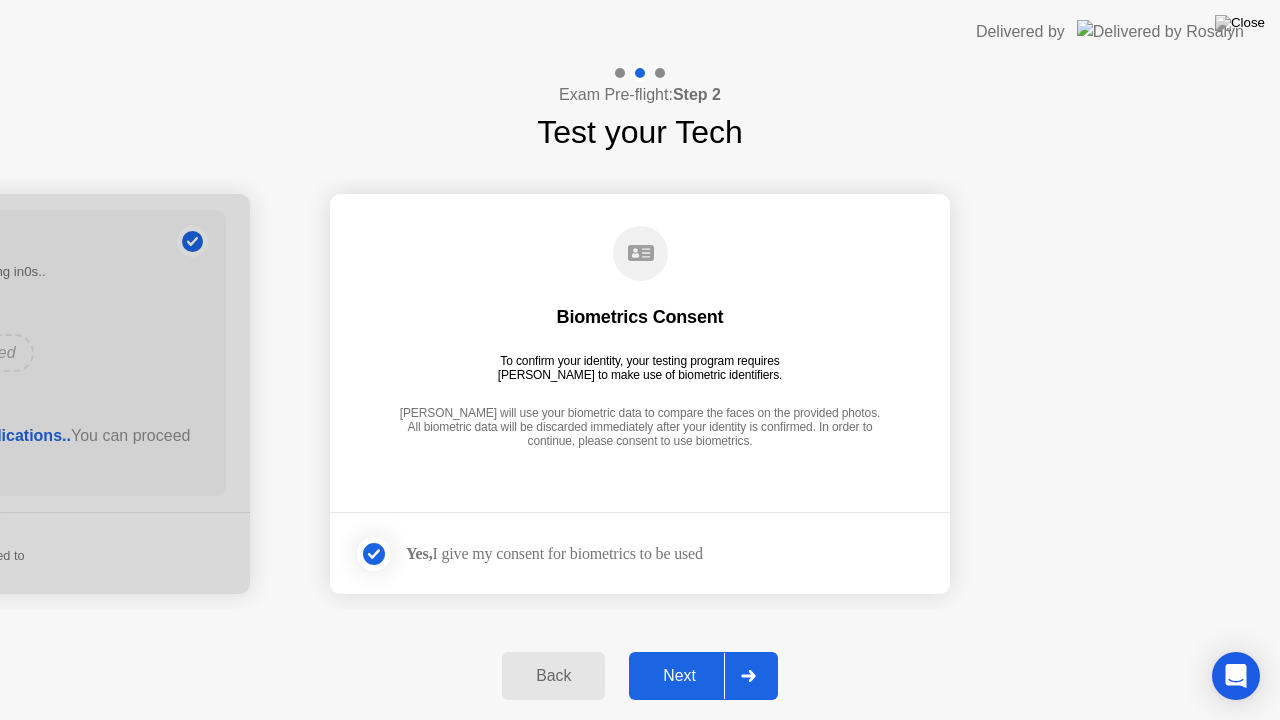 click on "Next" 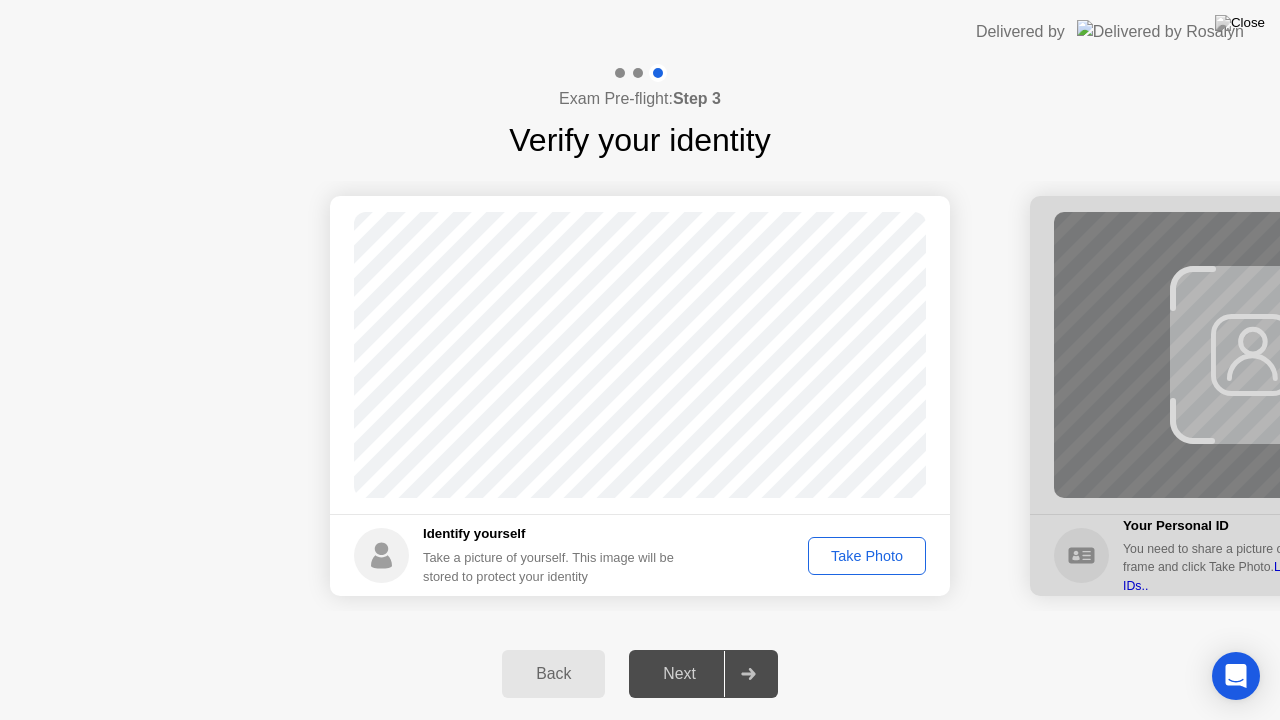 click on "Take Photo" 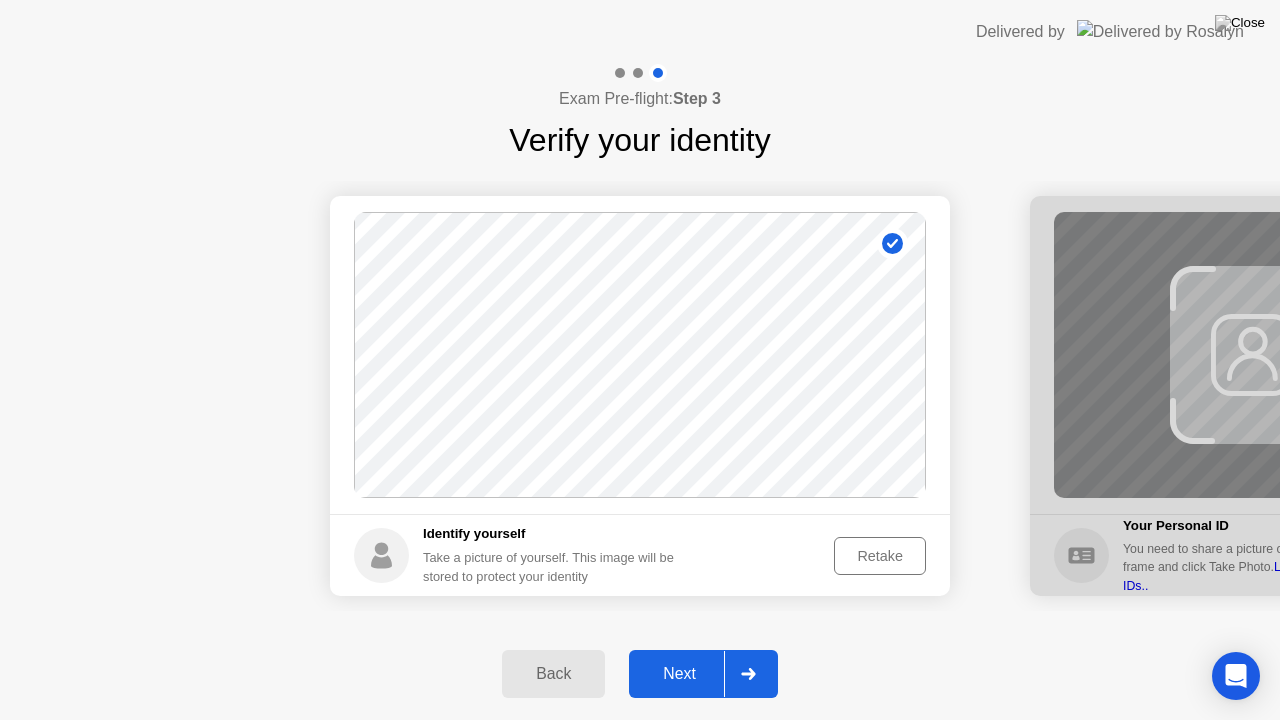 click on "Next" 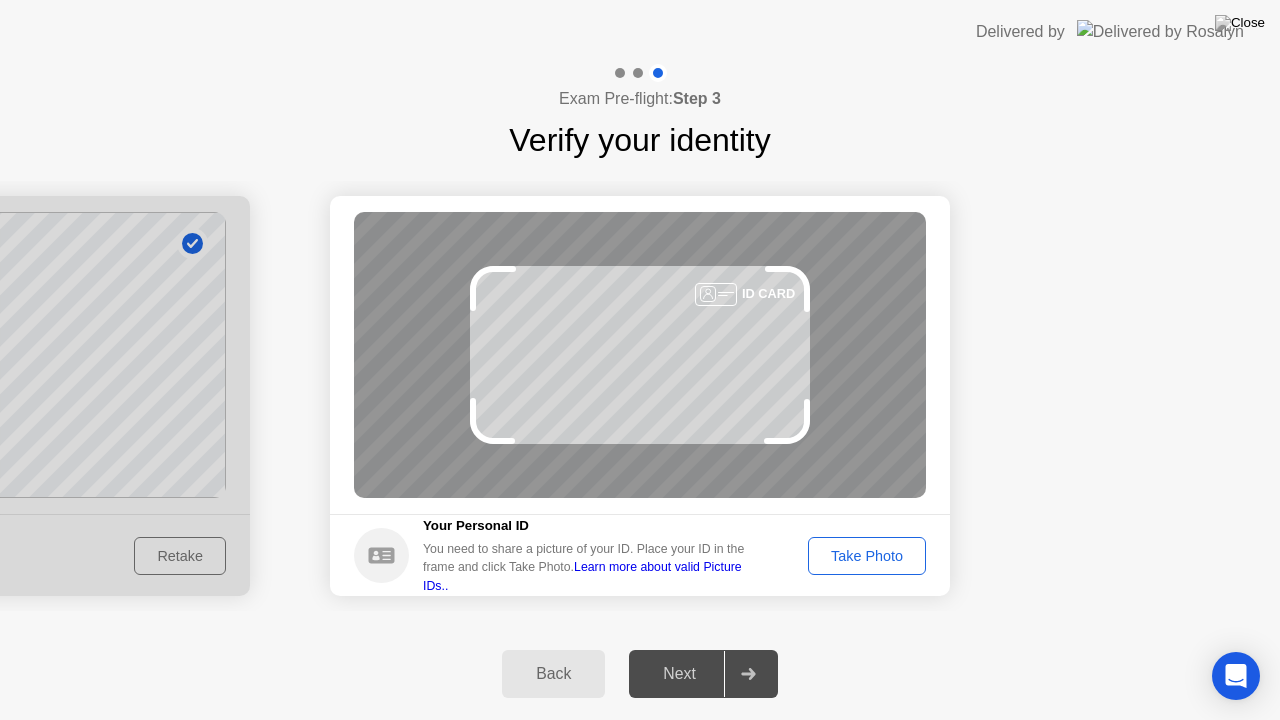 click on "Take Photo" 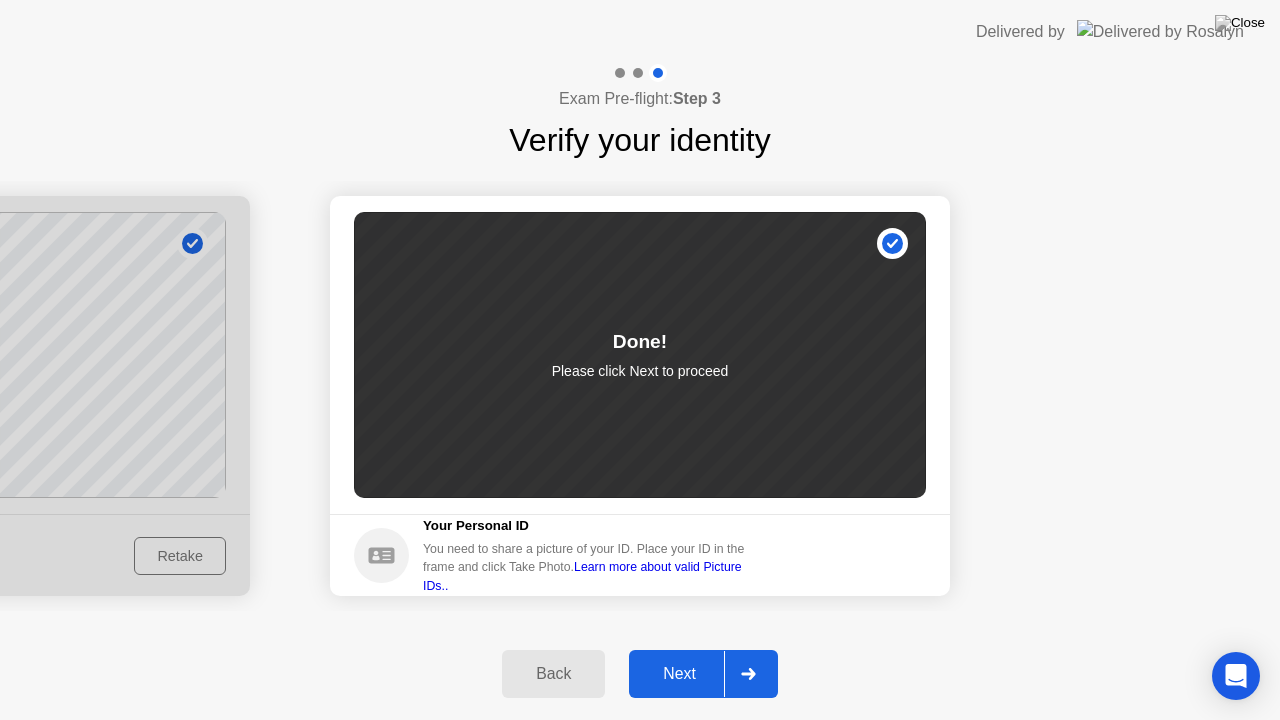 click on "Next" 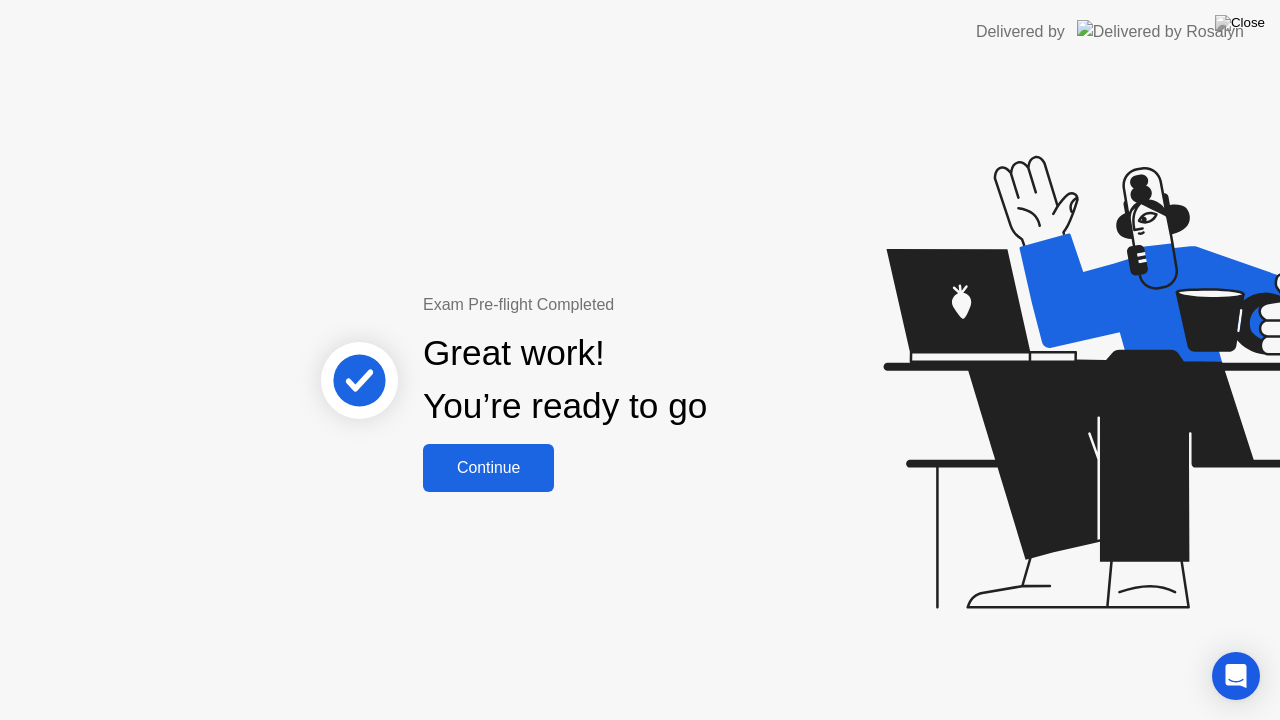 click on "Continue" 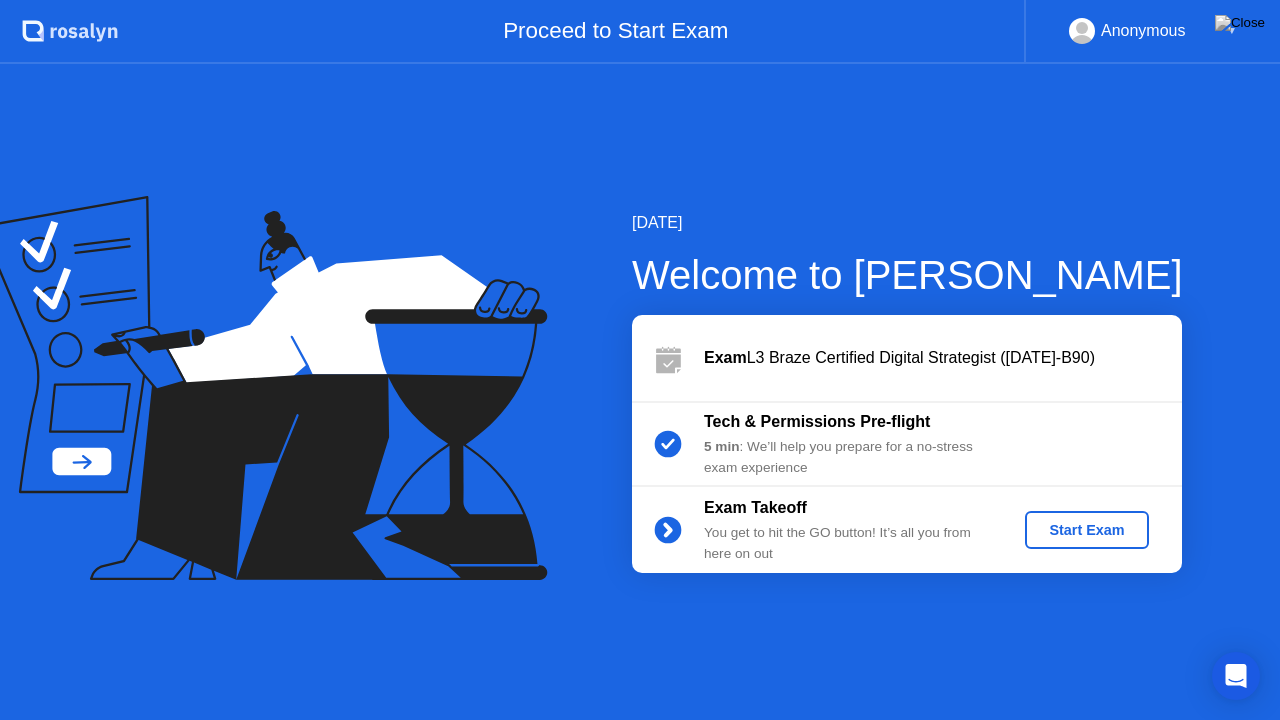 click on "Start Exam" 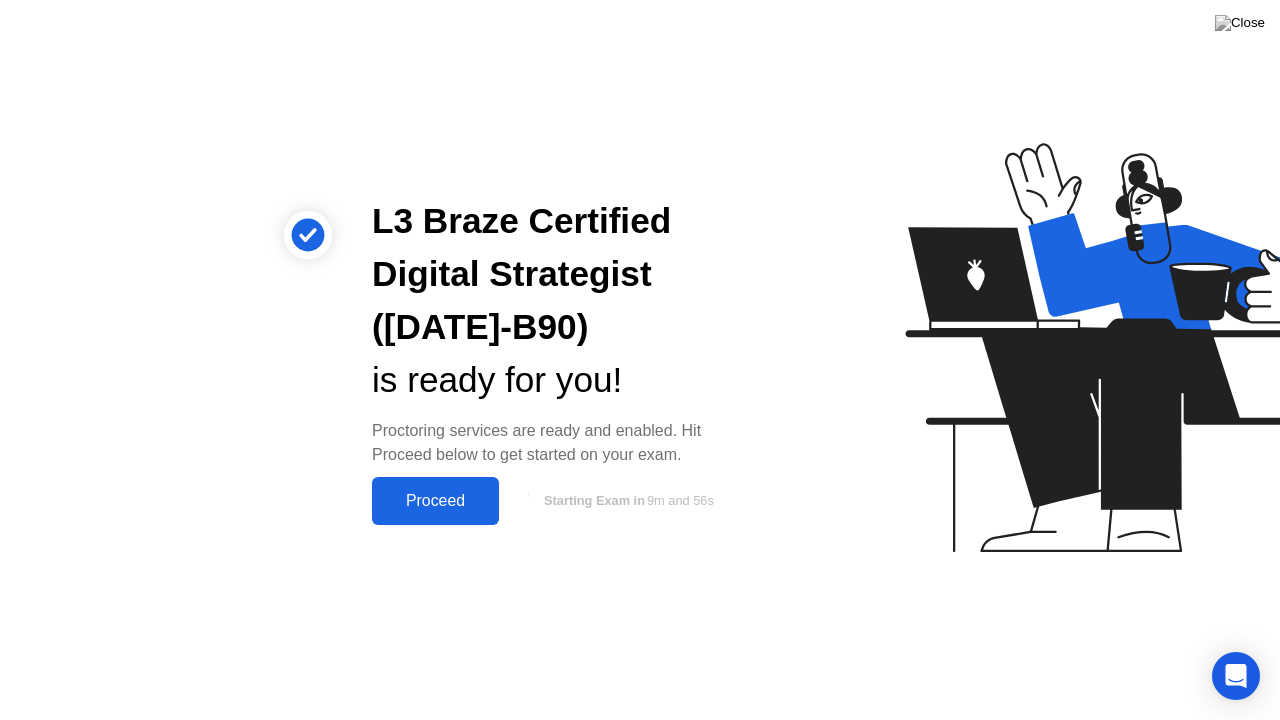 click on "Proceed" 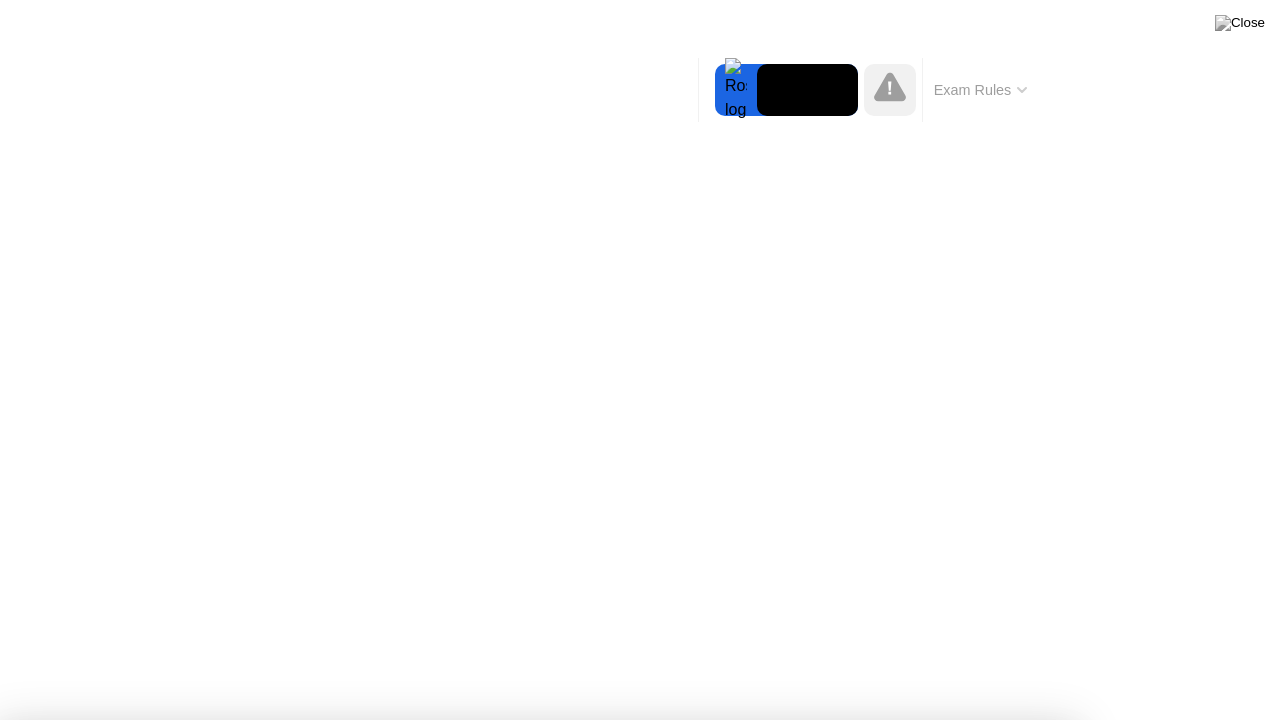 click on "Oops, we lost contact It seems you lost your internet connection. You have  19 seconds to reconnect in order to continue with your exam." at bounding box center (537, 1055) 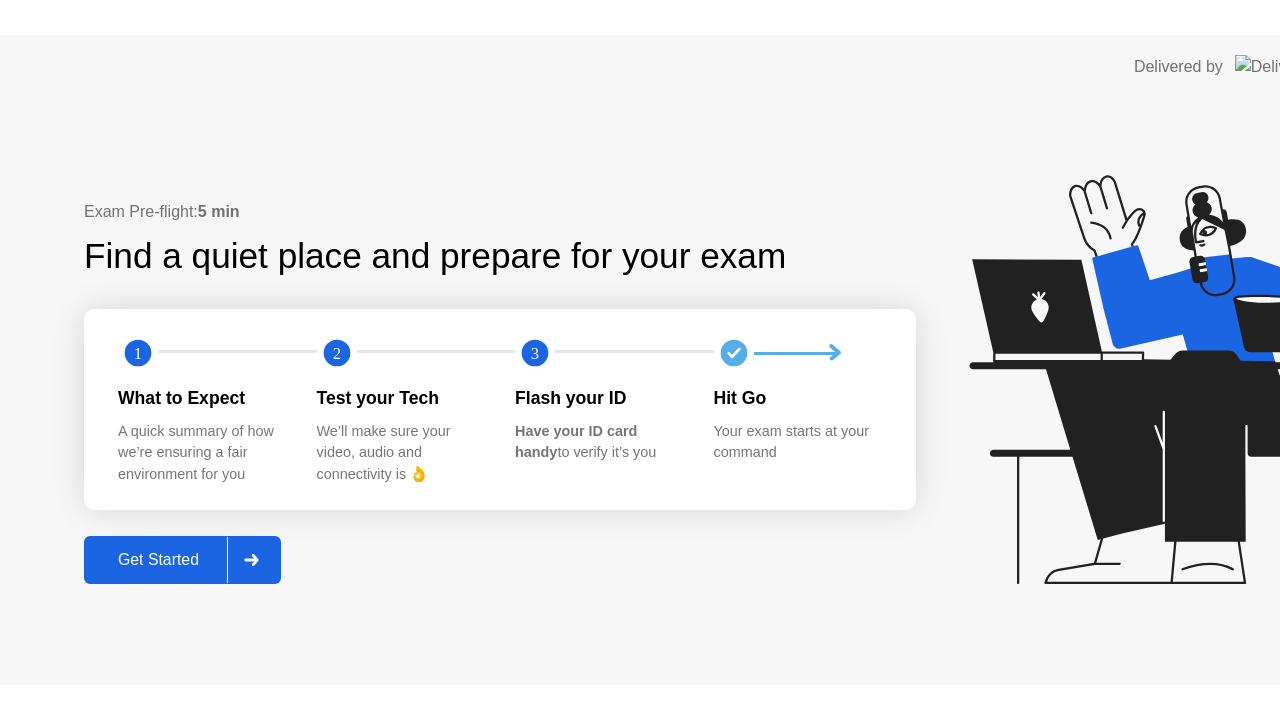 scroll, scrollTop: 0, scrollLeft: 0, axis: both 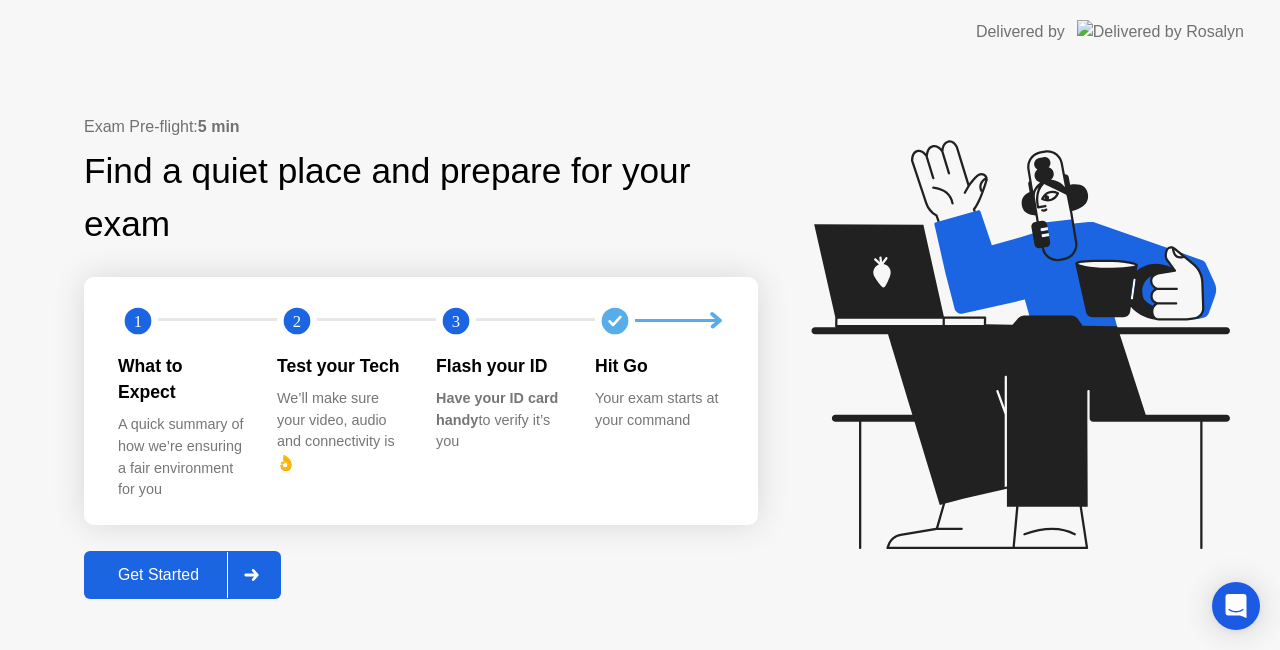 click on "Get Started" 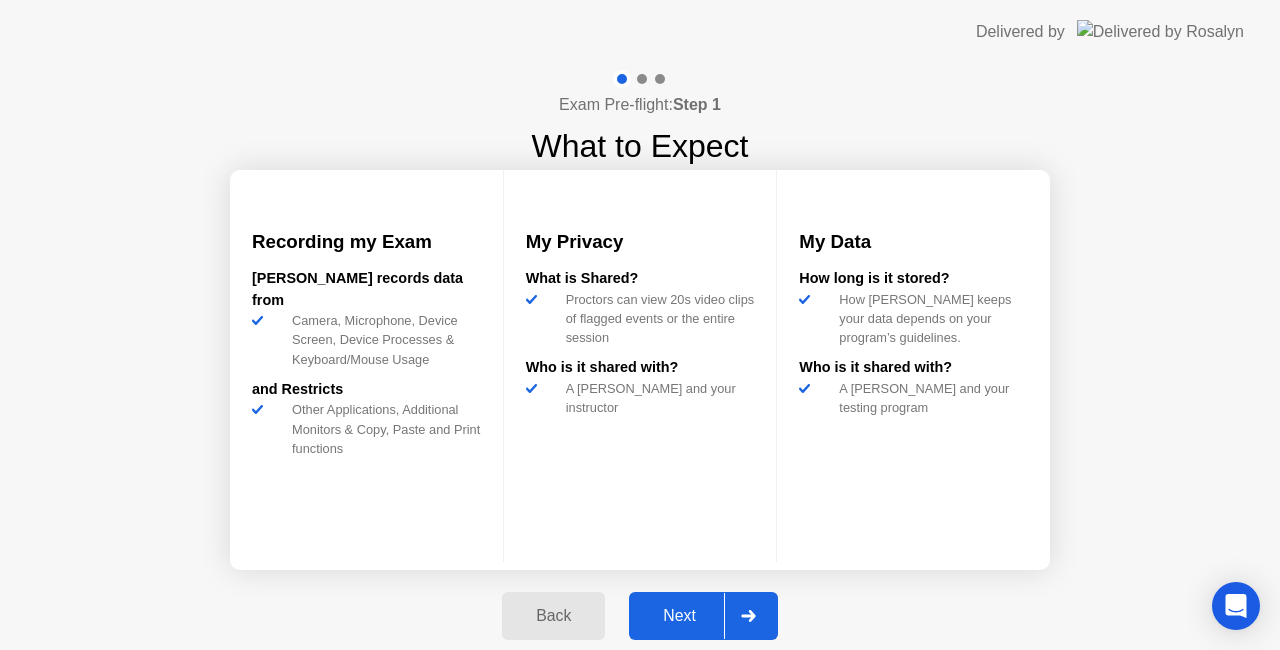 click on "Next" 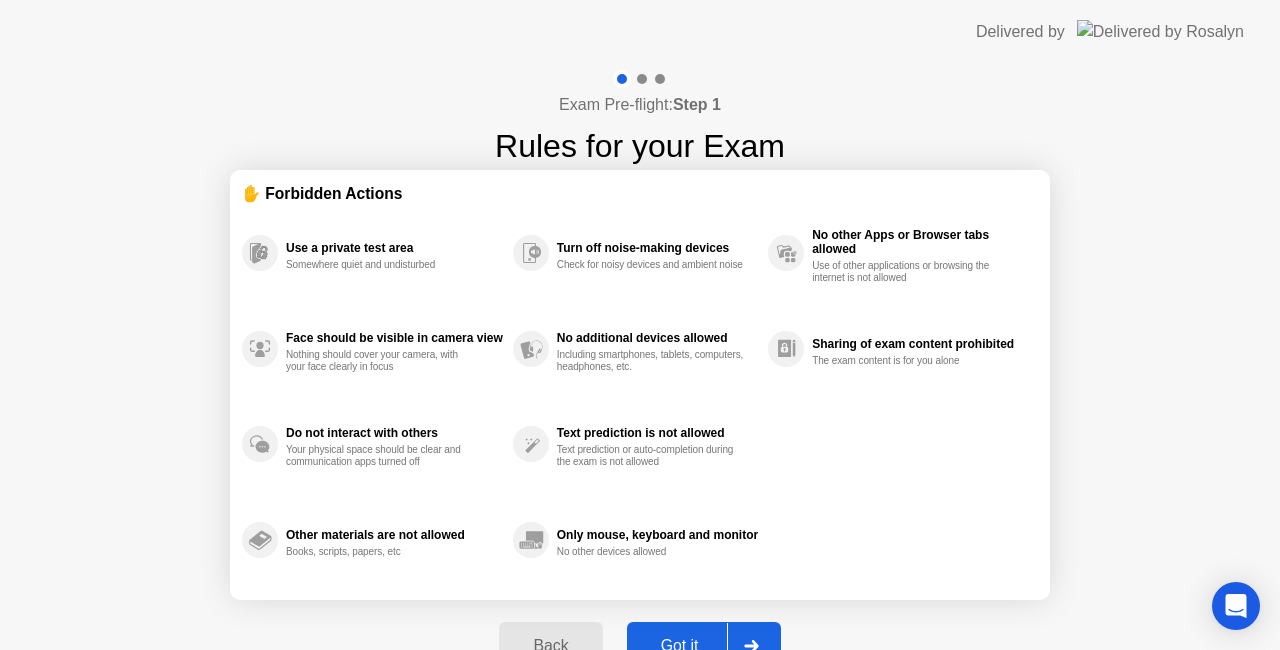 click on "Got it" 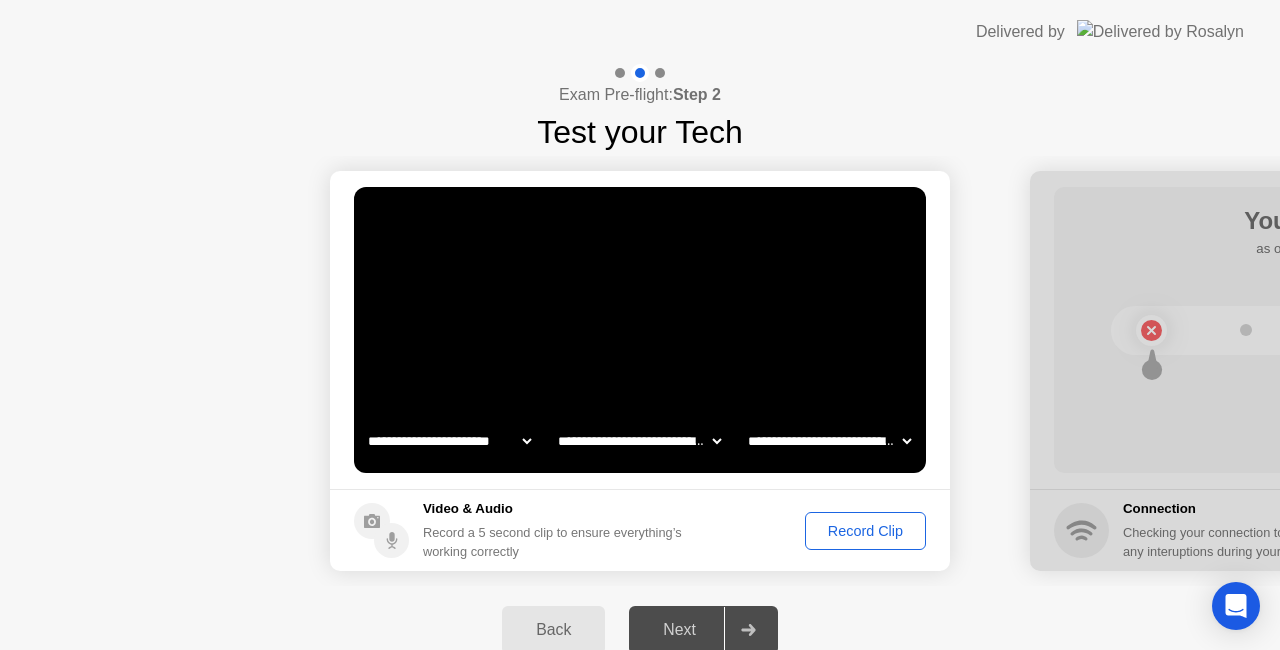 click on "Record Clip" 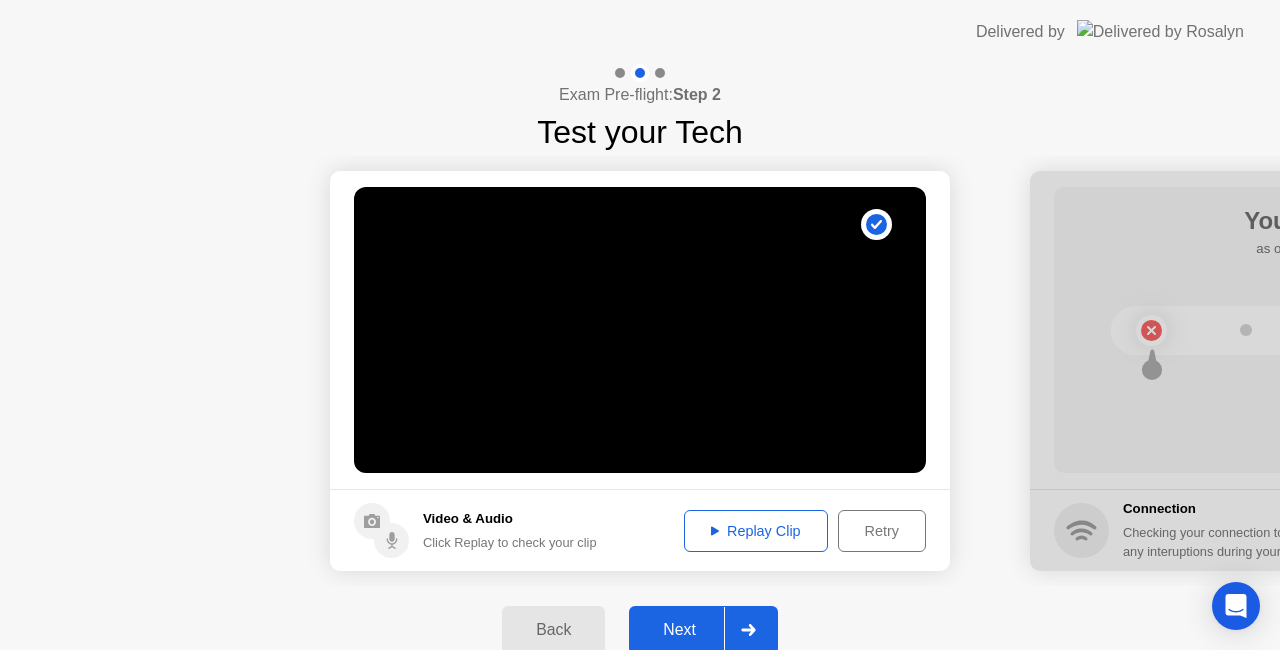 click on "Next" 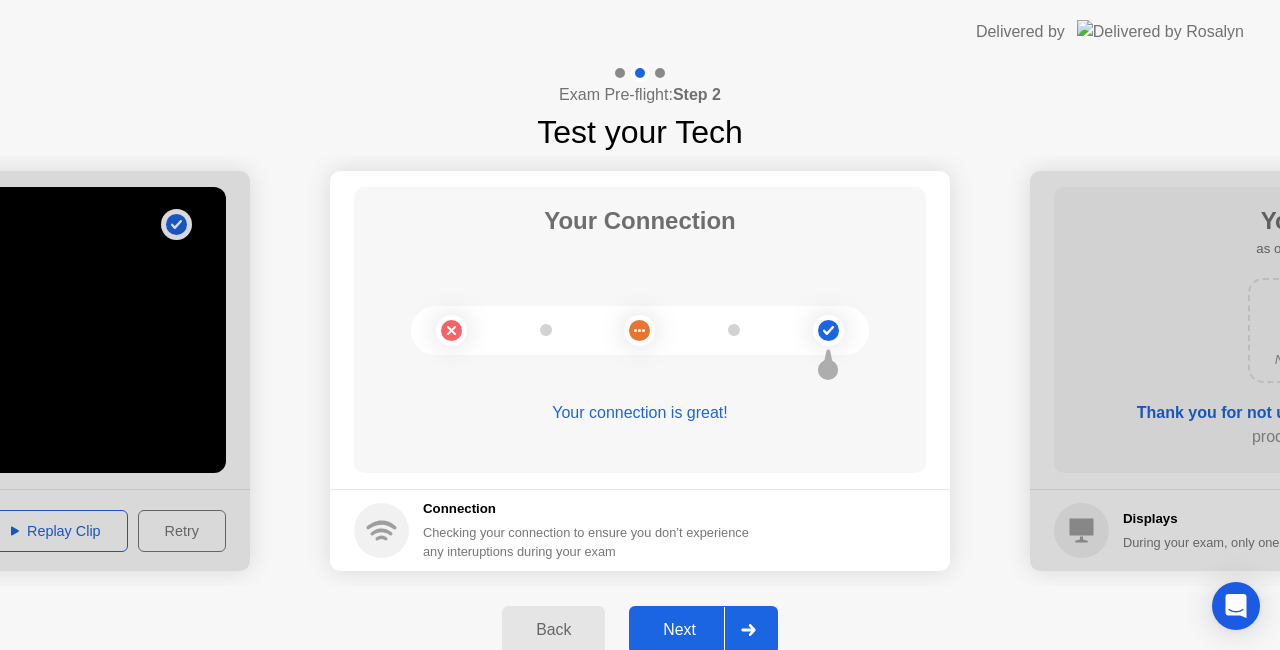 click on "Next" 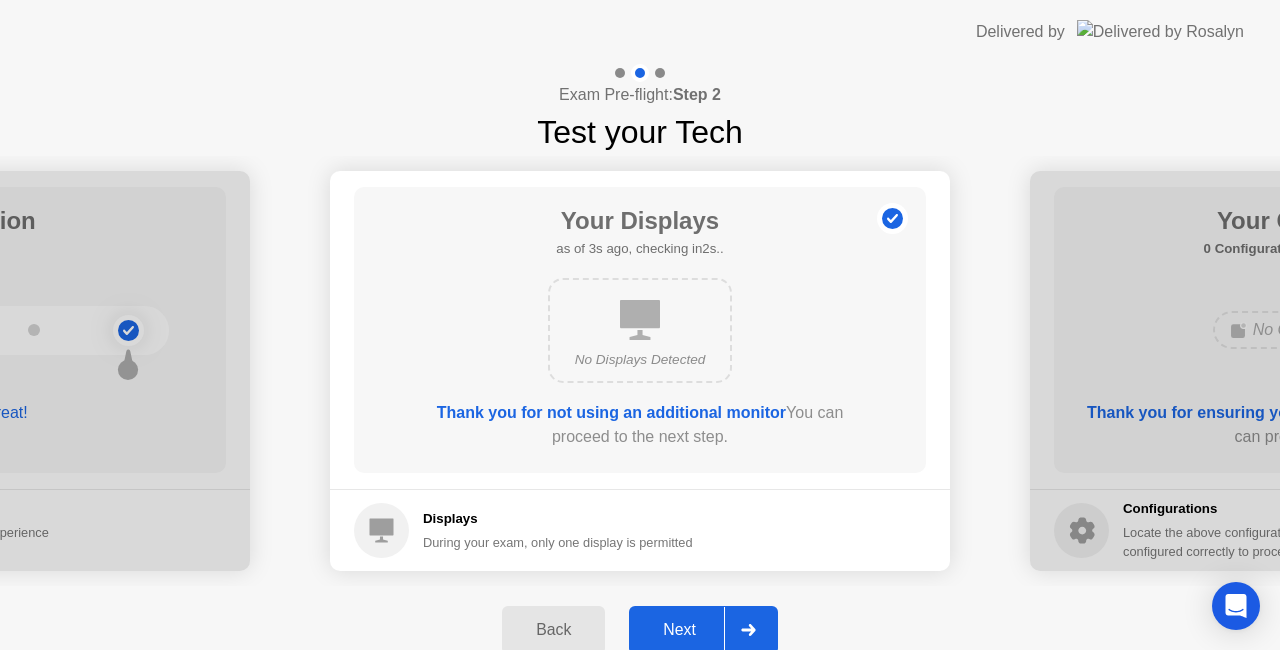 click on "Next" 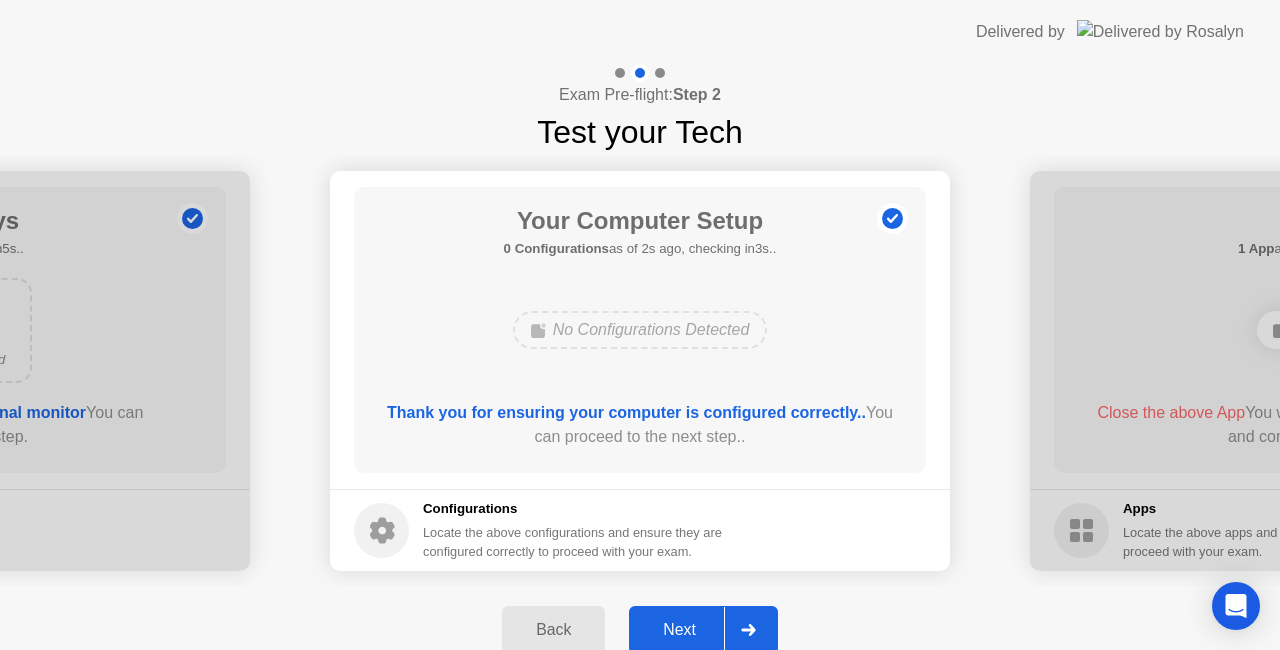 click on "Next" 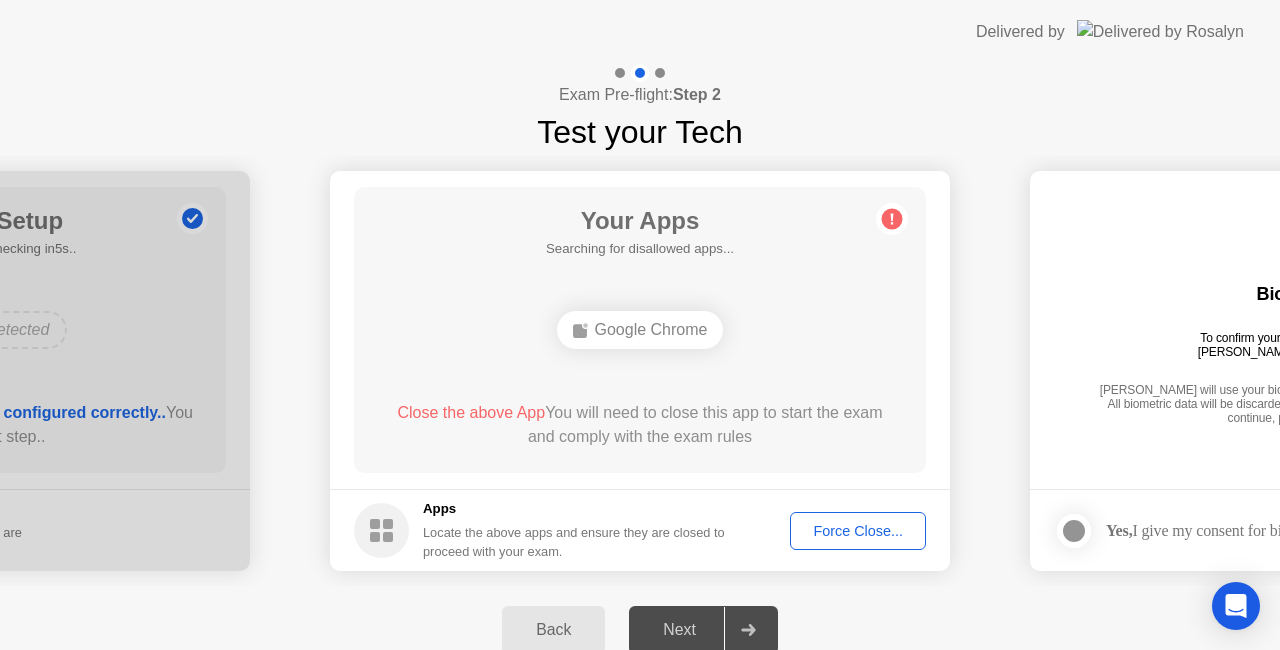 click on "Google Chrome" 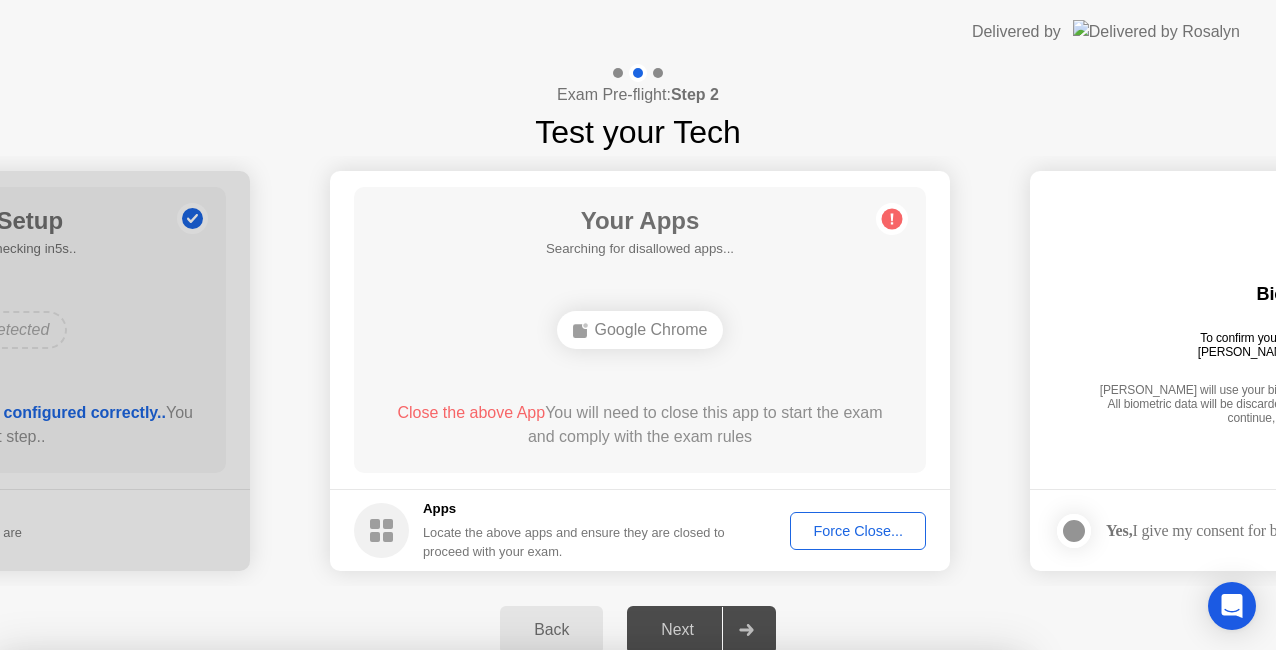 click on "Confirm" at bounding box center (577, 926) 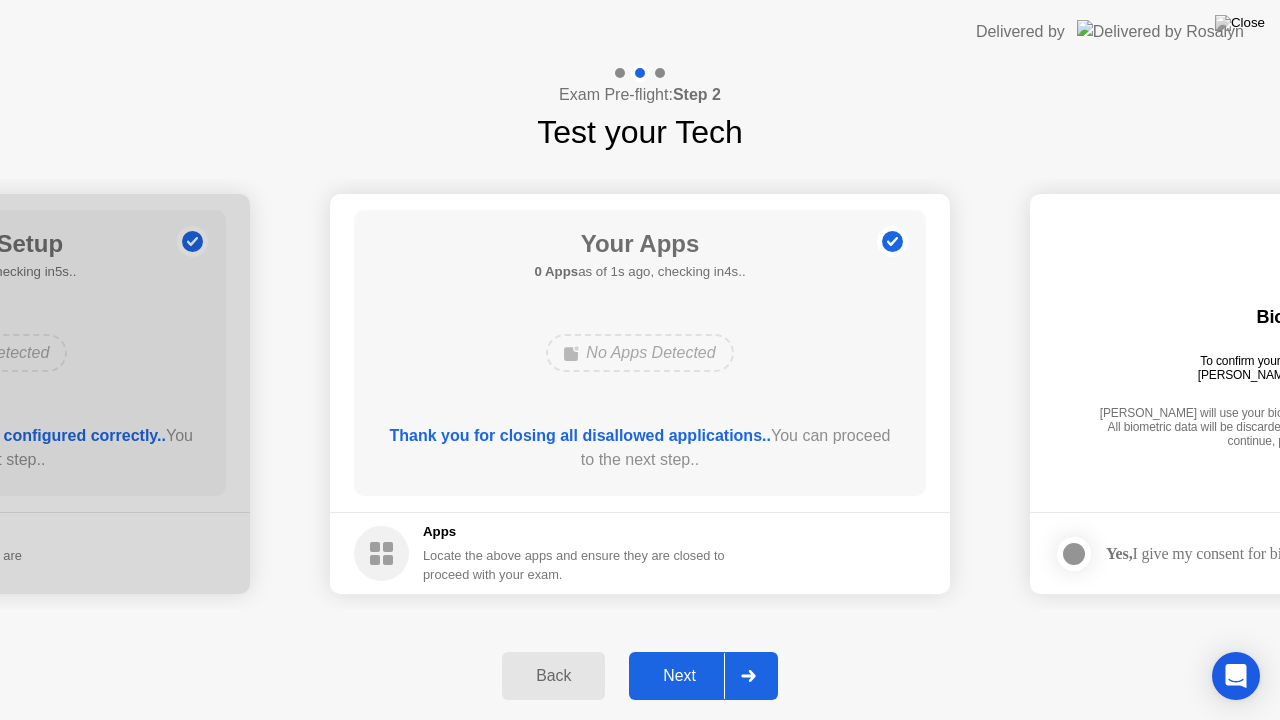 click on "Next" 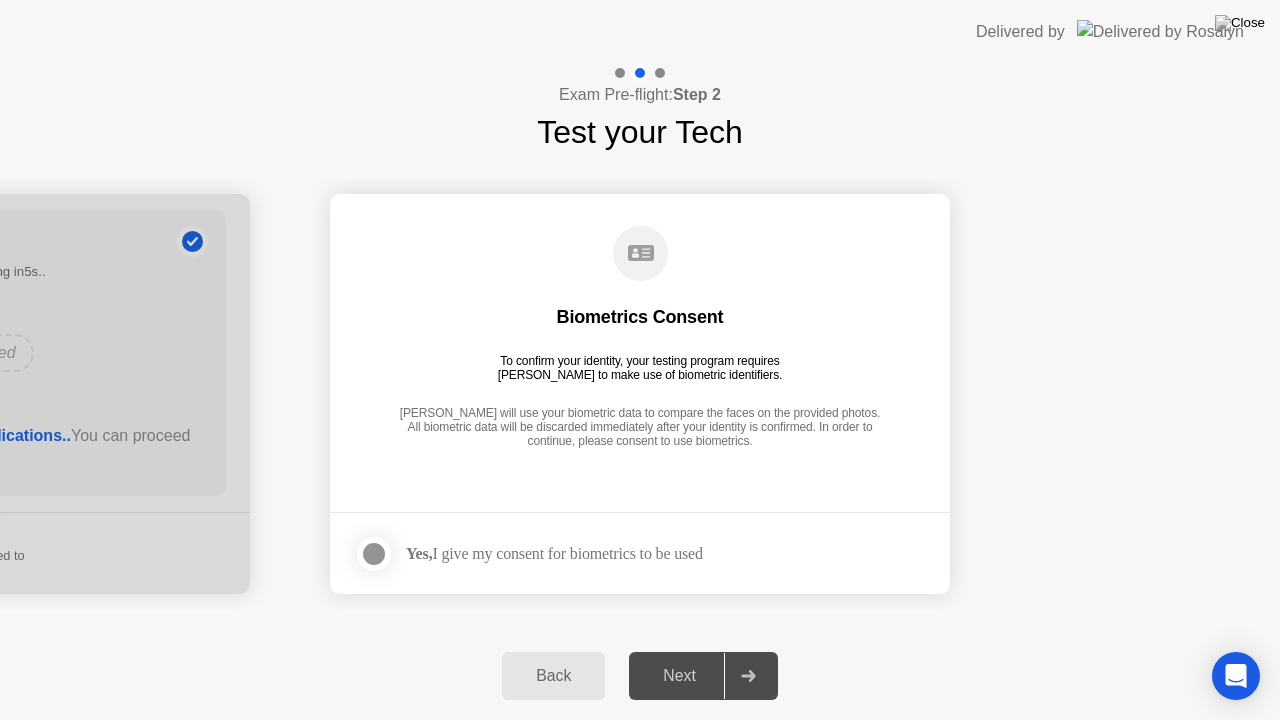 click 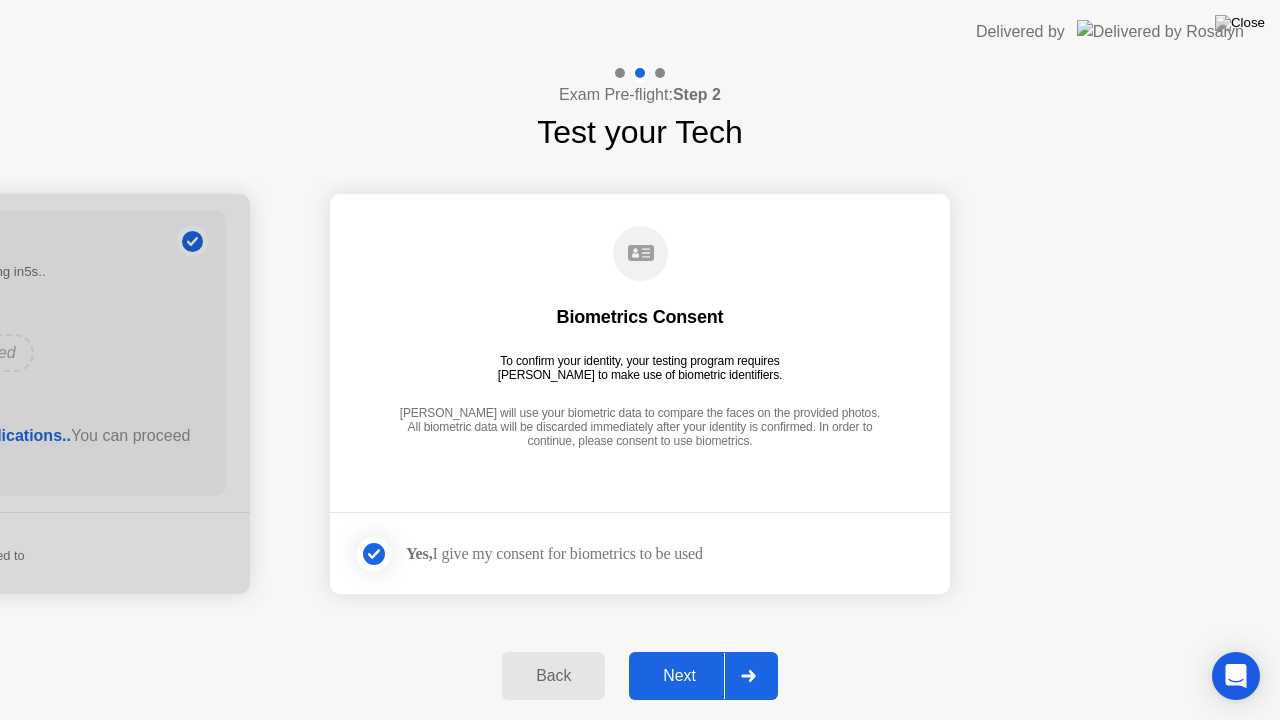 click on "Next" 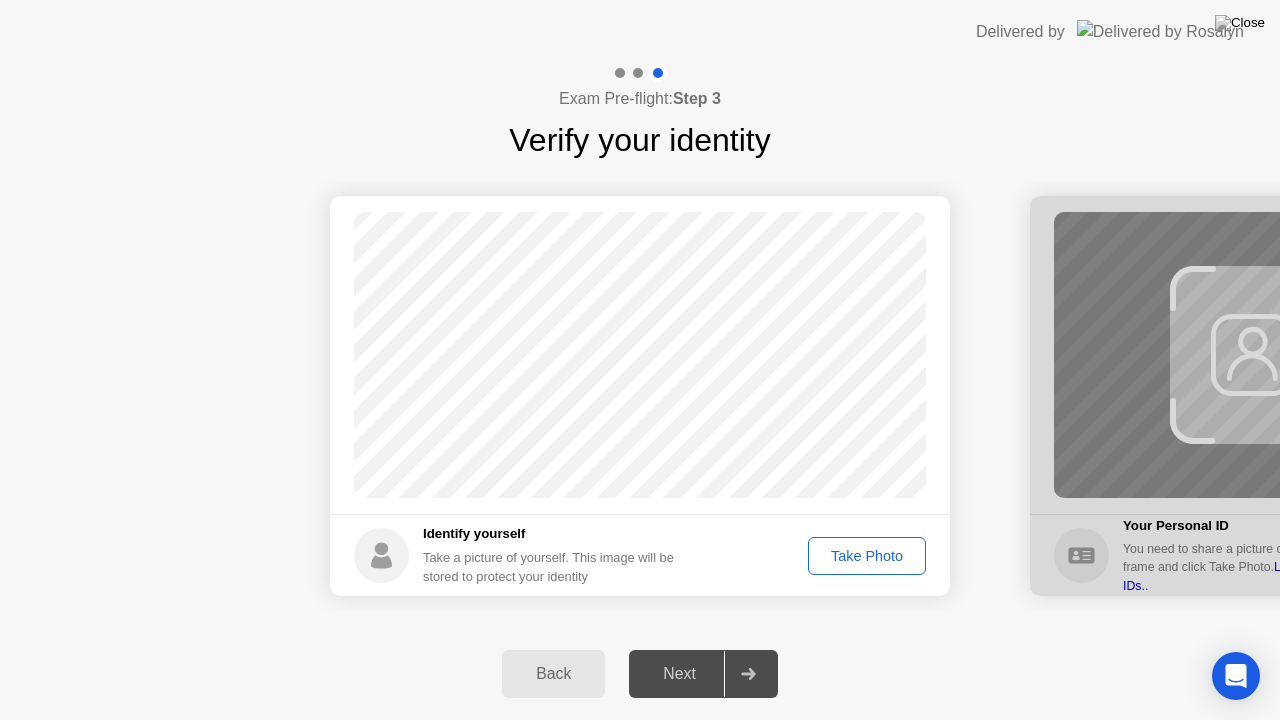 click on "Take Photo" 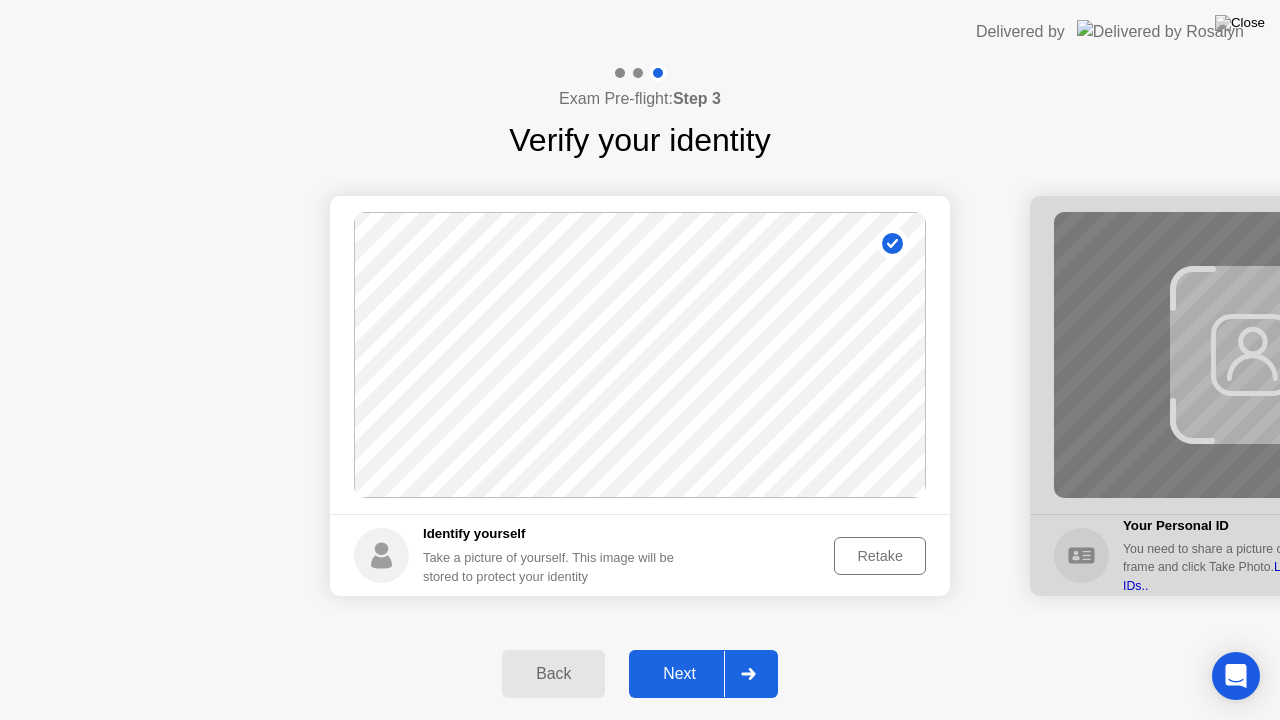 click on "Next" 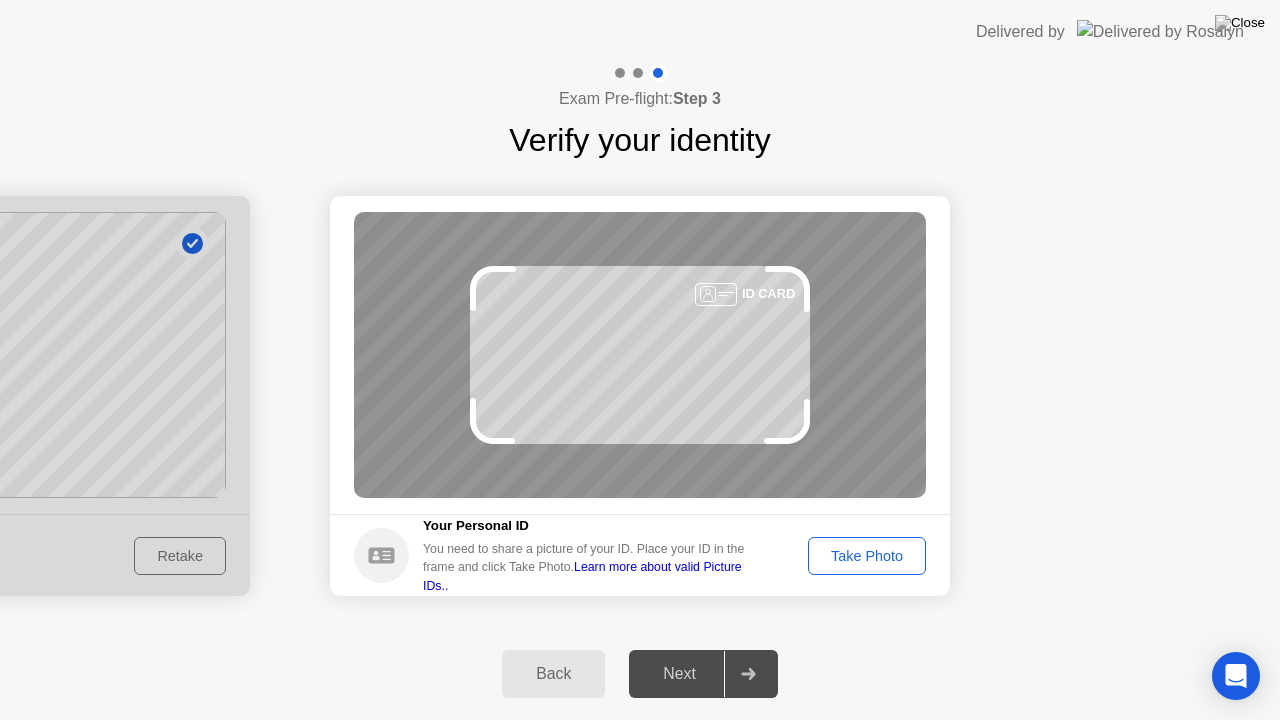 click on "Take Photo" 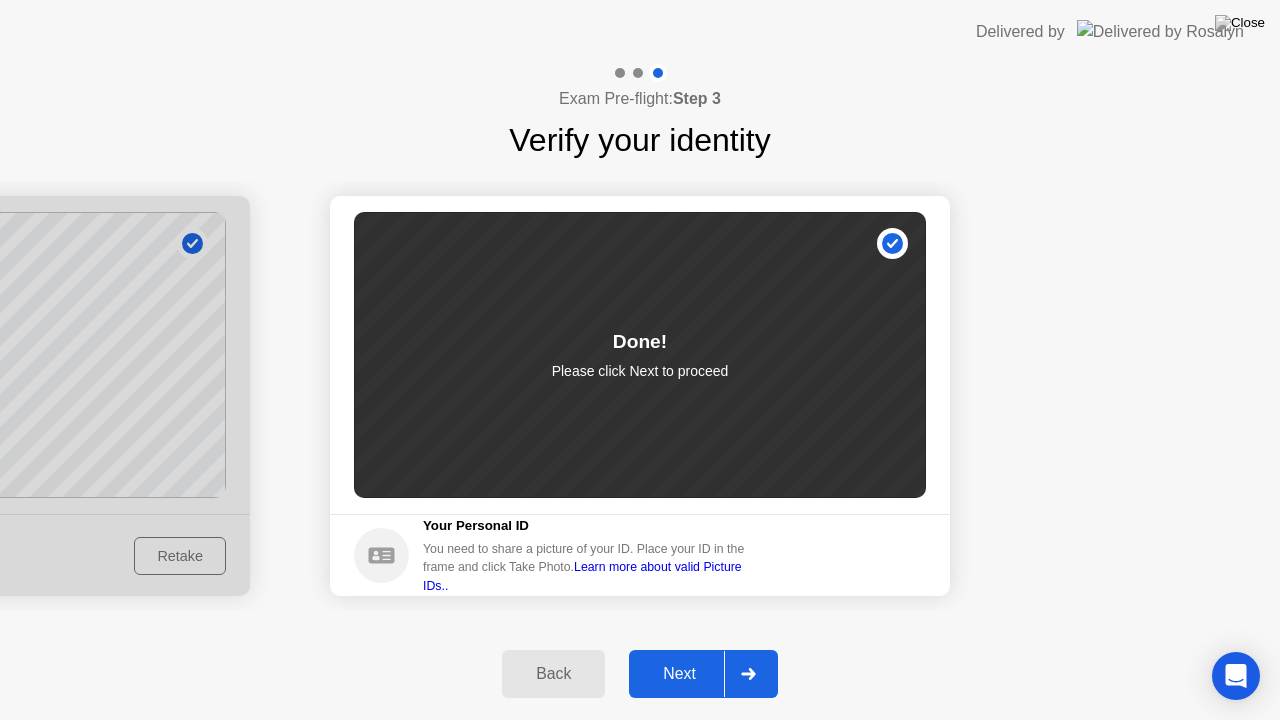 click on "Next" 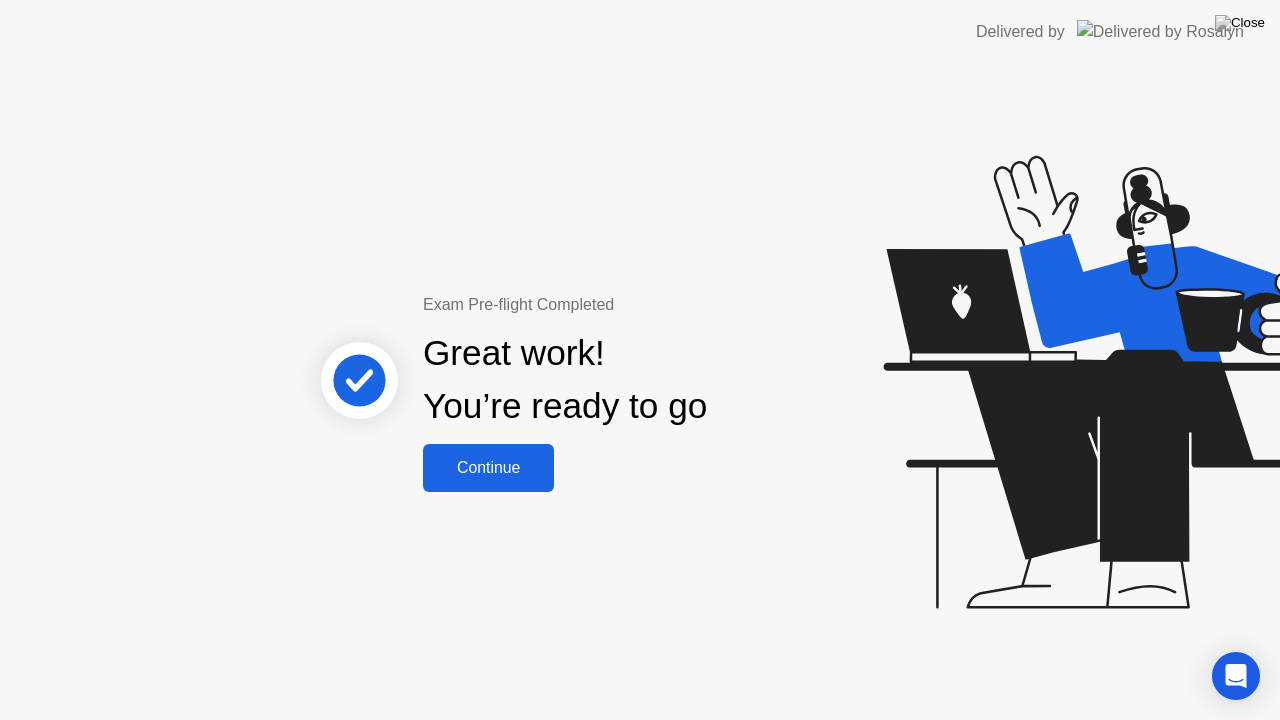 click on "Continue" 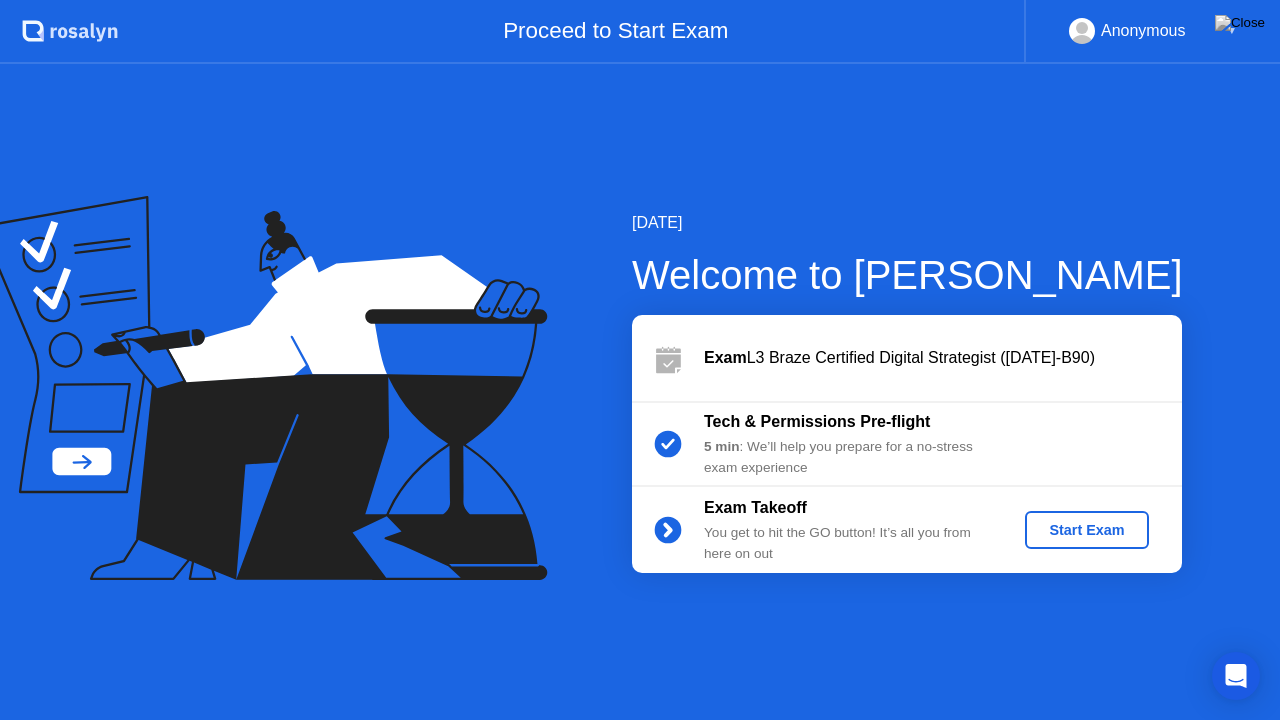 click on "Start Exam" 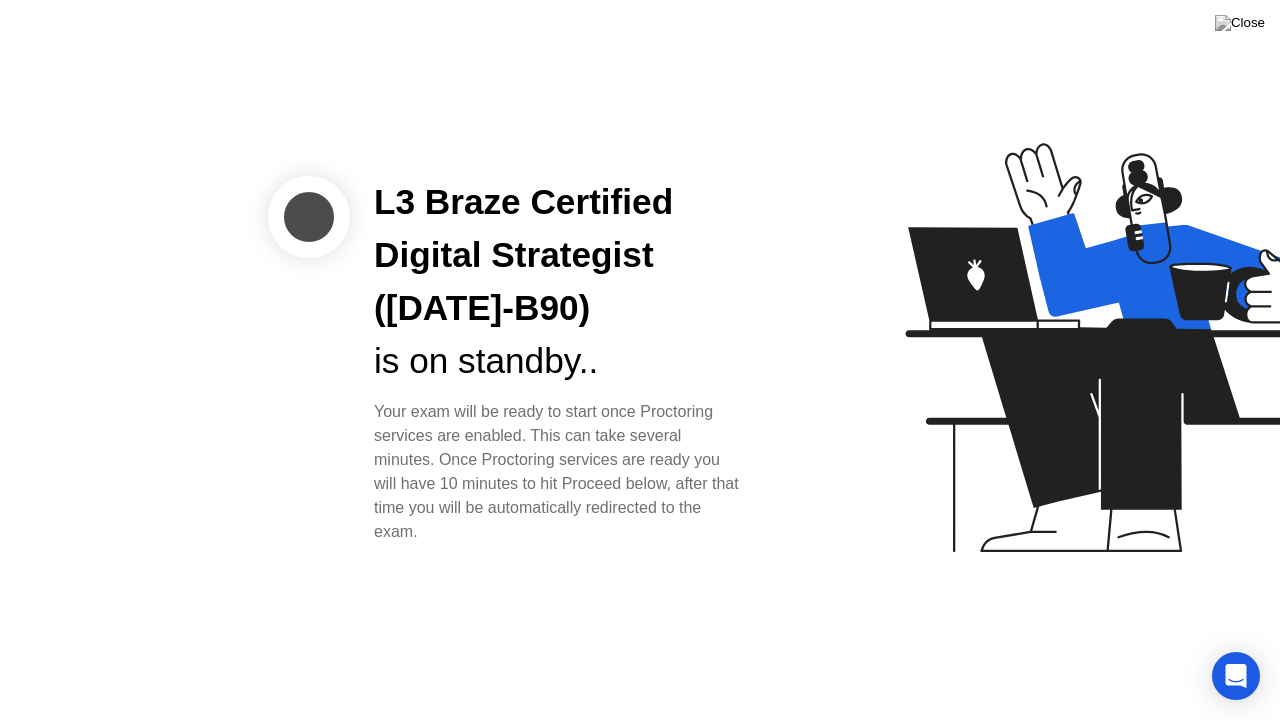 click on "L3 Braze Certified Digital Strategist ([DATE]-B90) is on standby..   Your exam will be ready to start once Proctoring services are enabled. This can take several minutes. Once Proctoring services are ready you will have 10 minutes to hit Proceed below, after that time you will be automatically redirected to the exam." 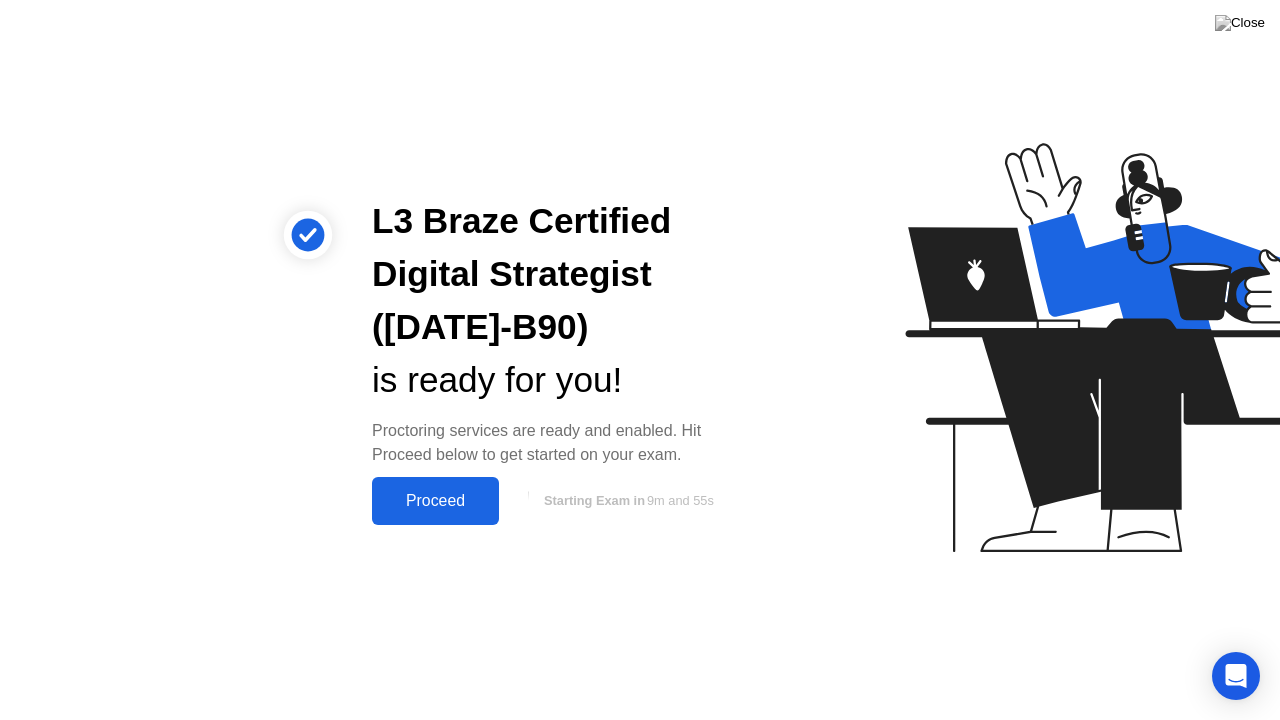 click on "Proceed" 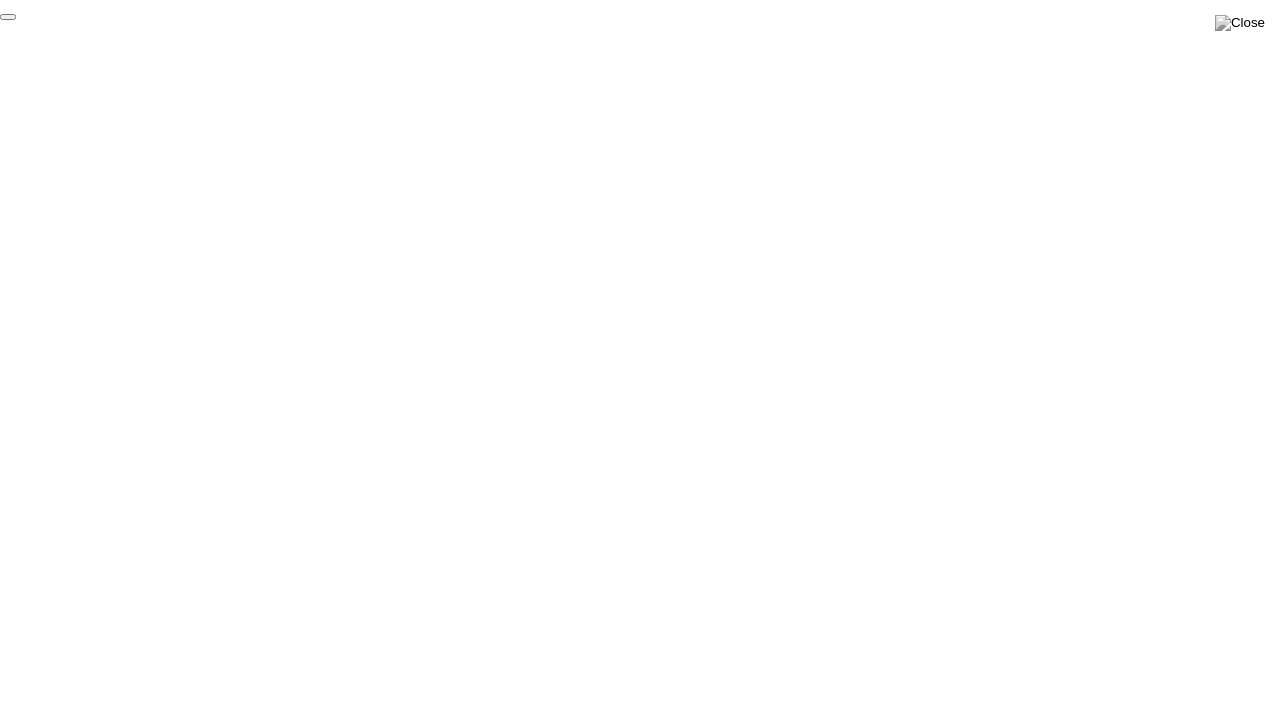 click on "End Proctoring Session" 